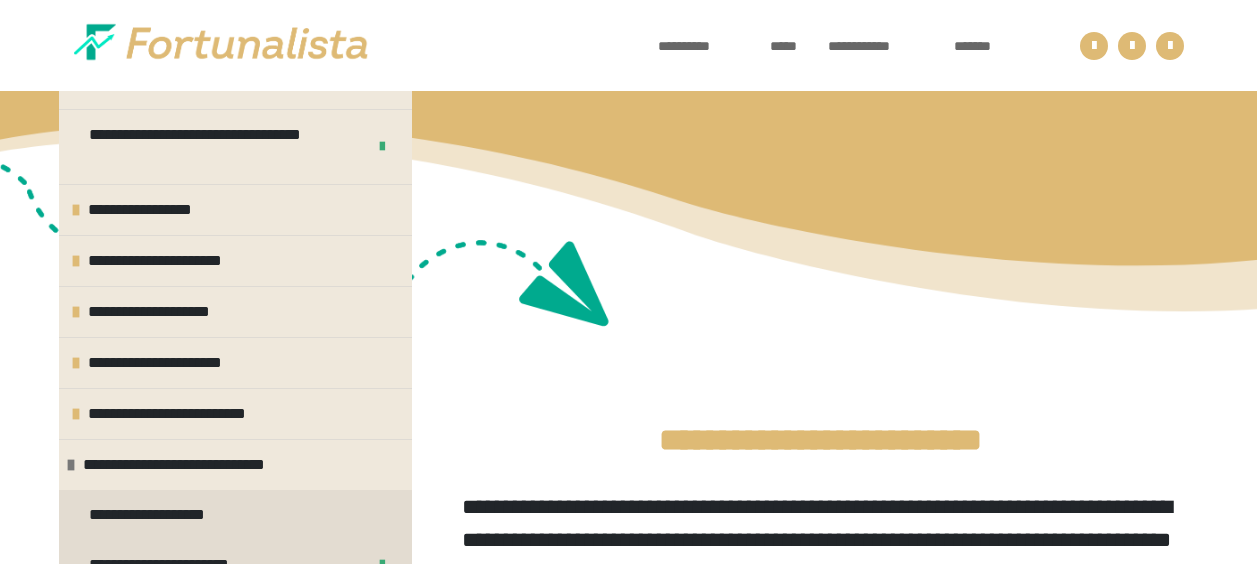 scroll, scrollTop: 661, scrollLeft: 0, axis: vertical 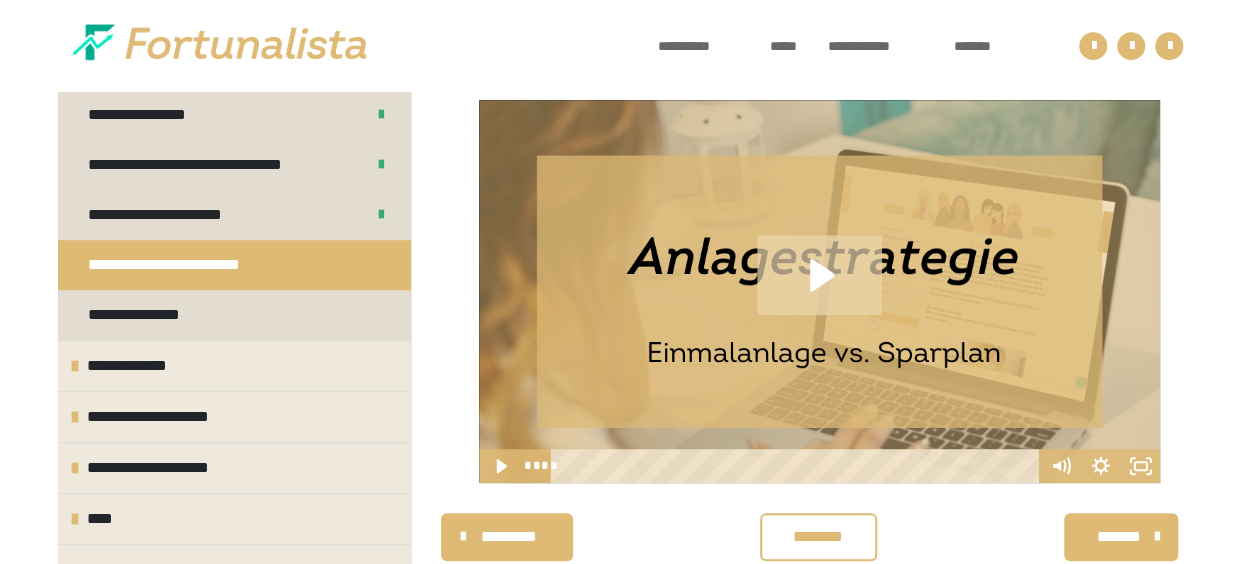 click 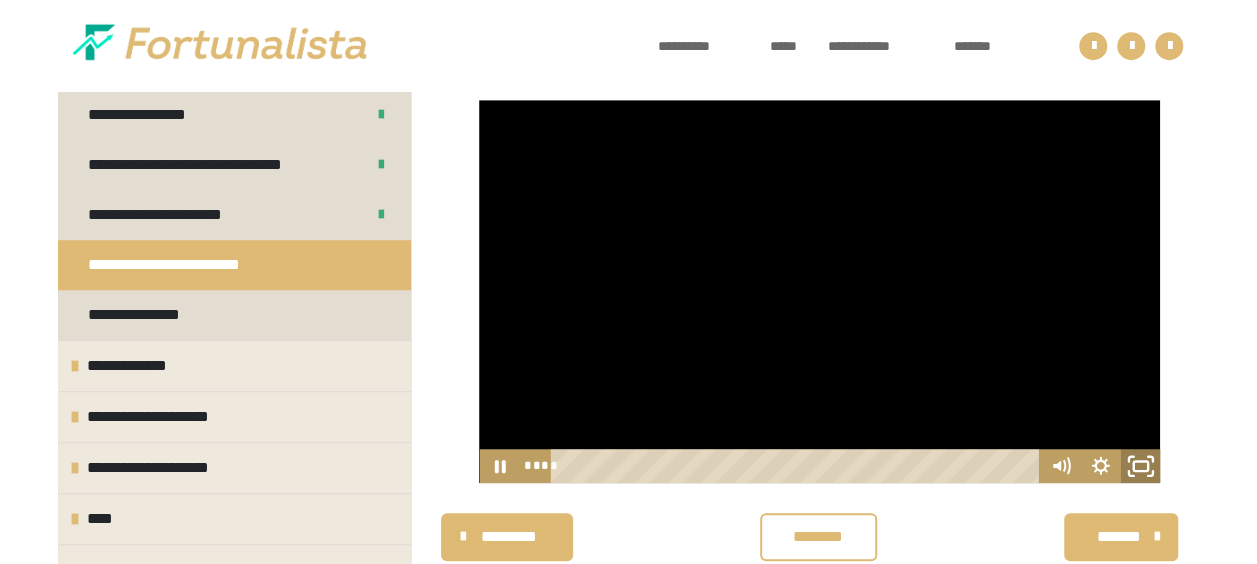 click 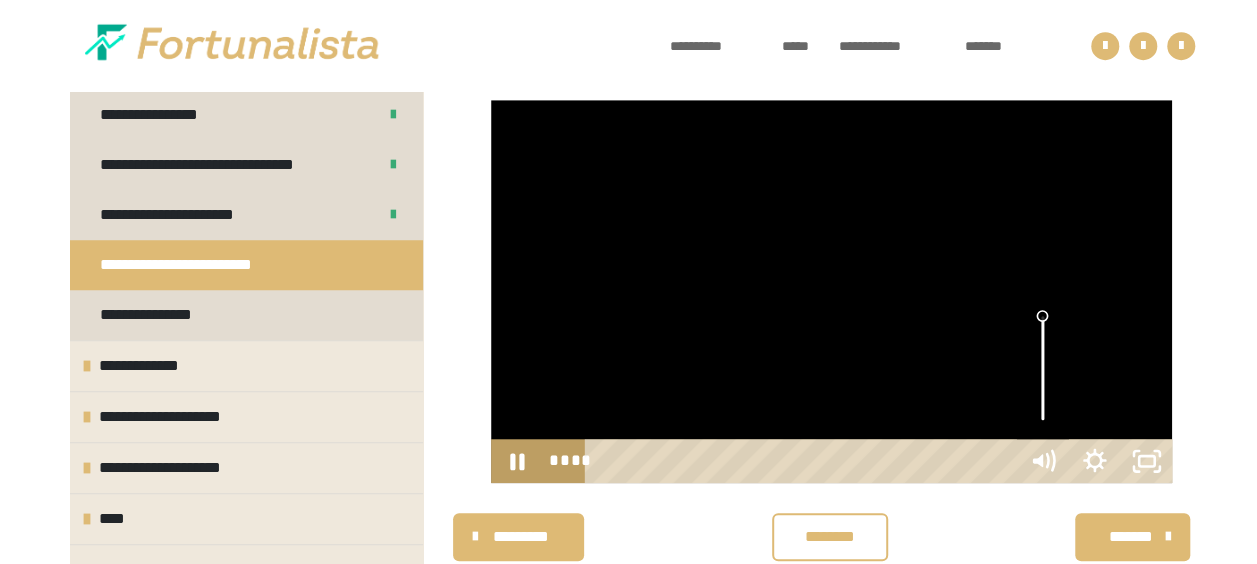 scroll, scrollTop: 566, scrollLeft: 0, axis: vertical 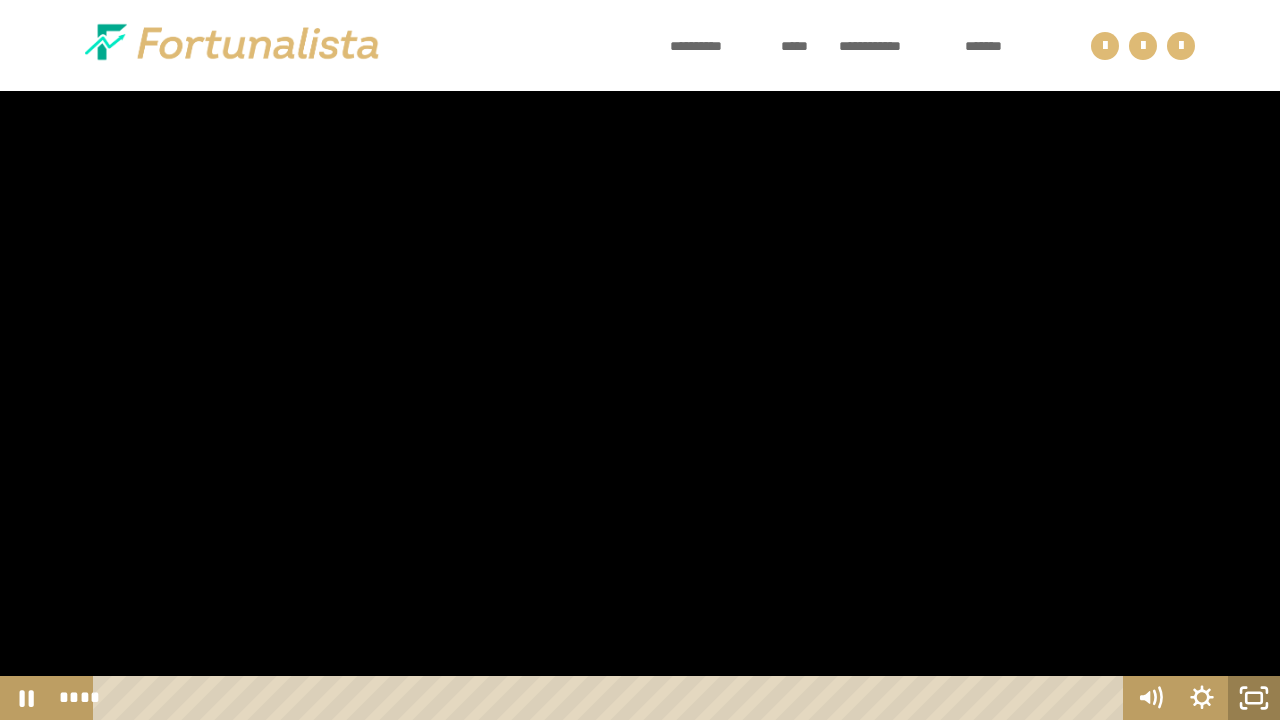 click 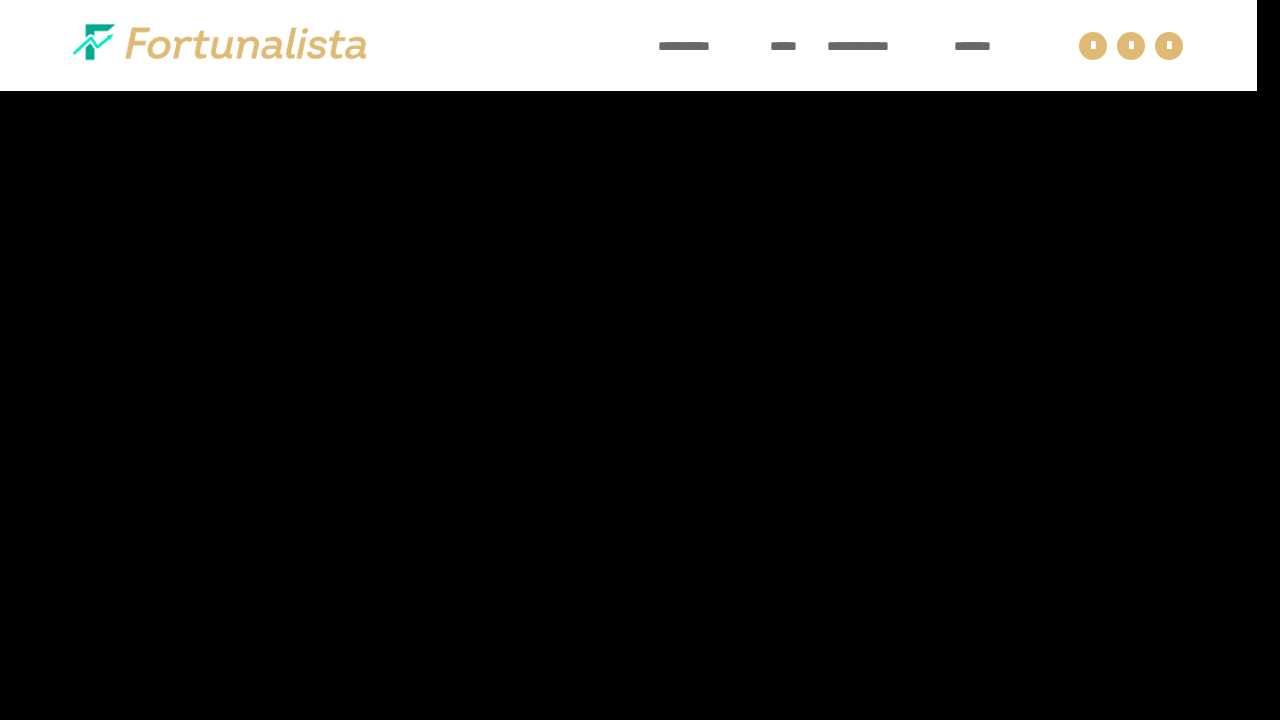 scroll, scrollTop: 700, scrollLeft: 0, axis: vertical 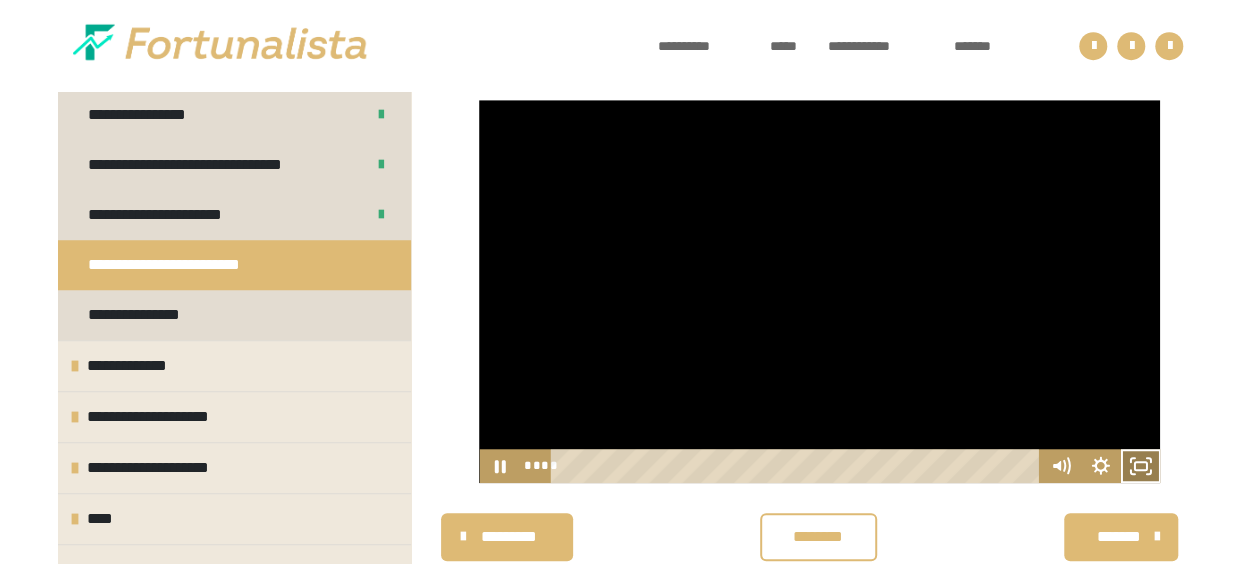 click 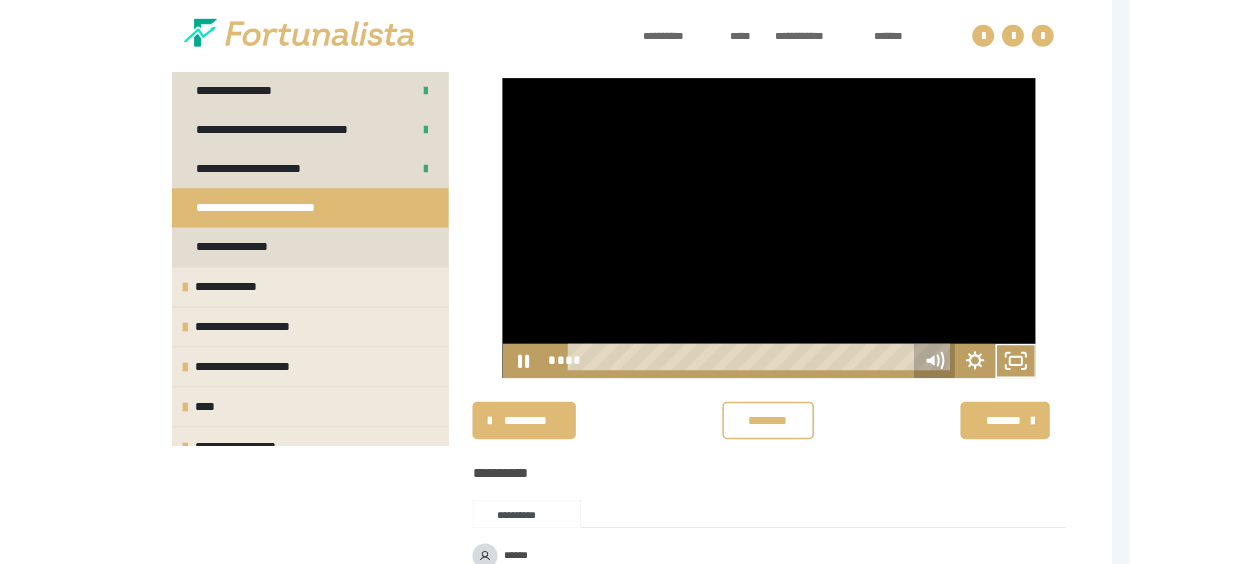 scroll, scrollTop: 566, scrollLeft: 0, axis: vertical 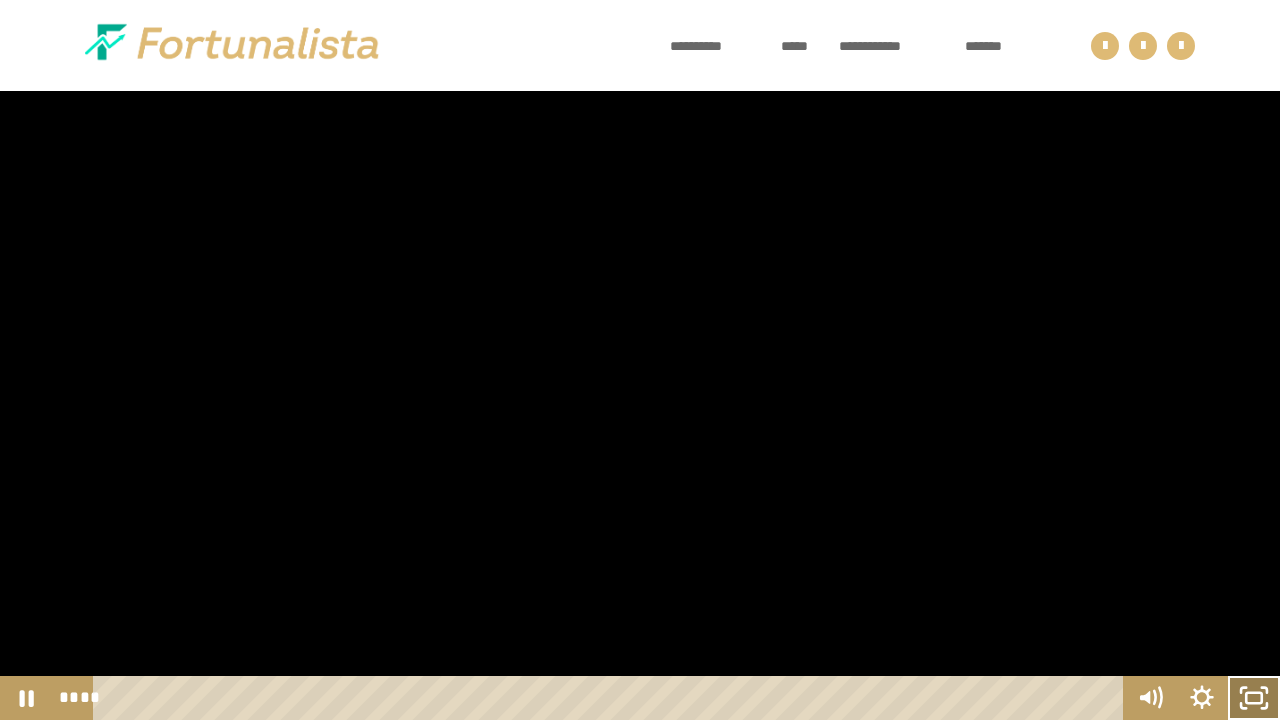 click 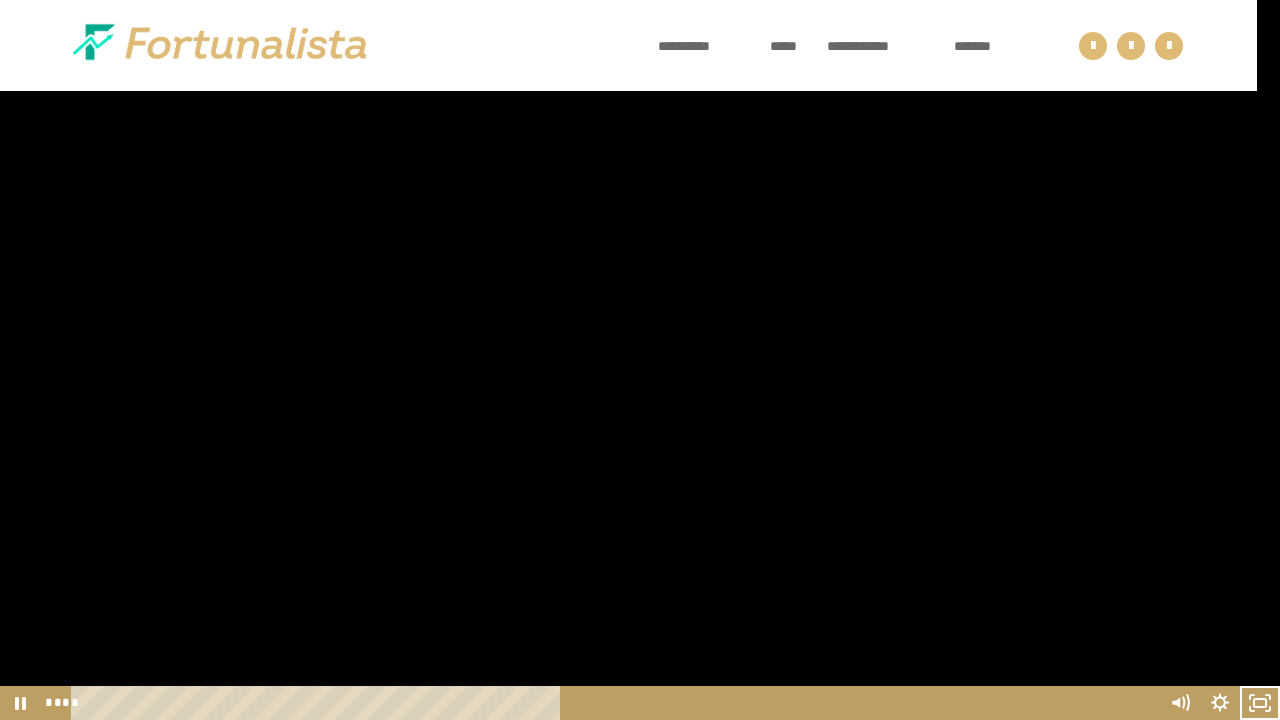 scroll, scrollTop: 700, scrollLeft: 0, axis: vertical 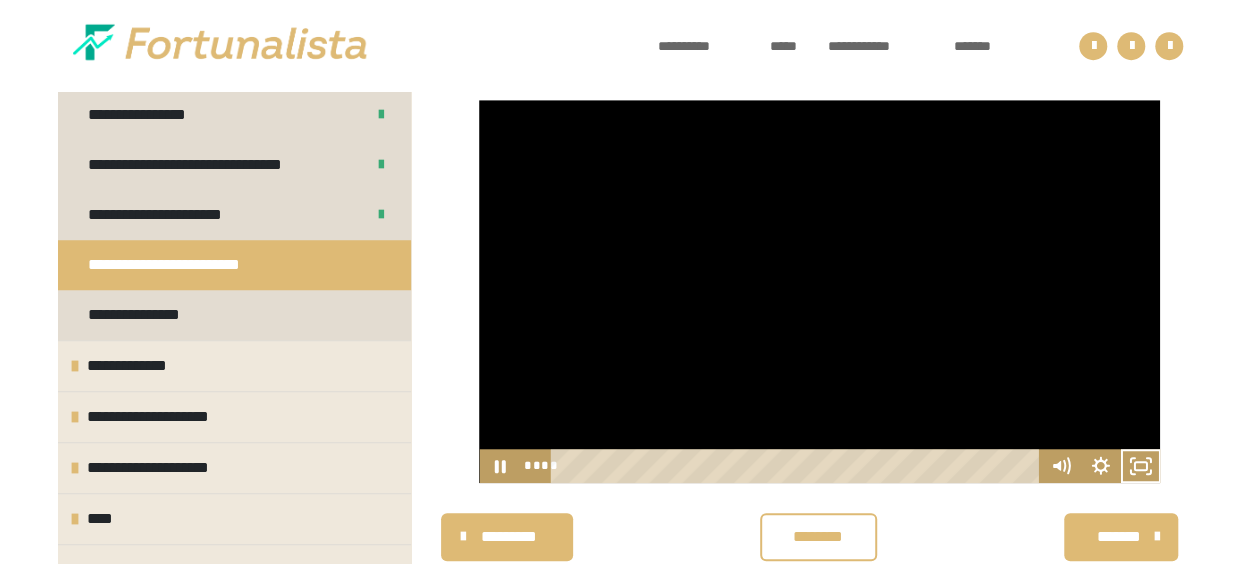 click at bounding box center [819, 291] 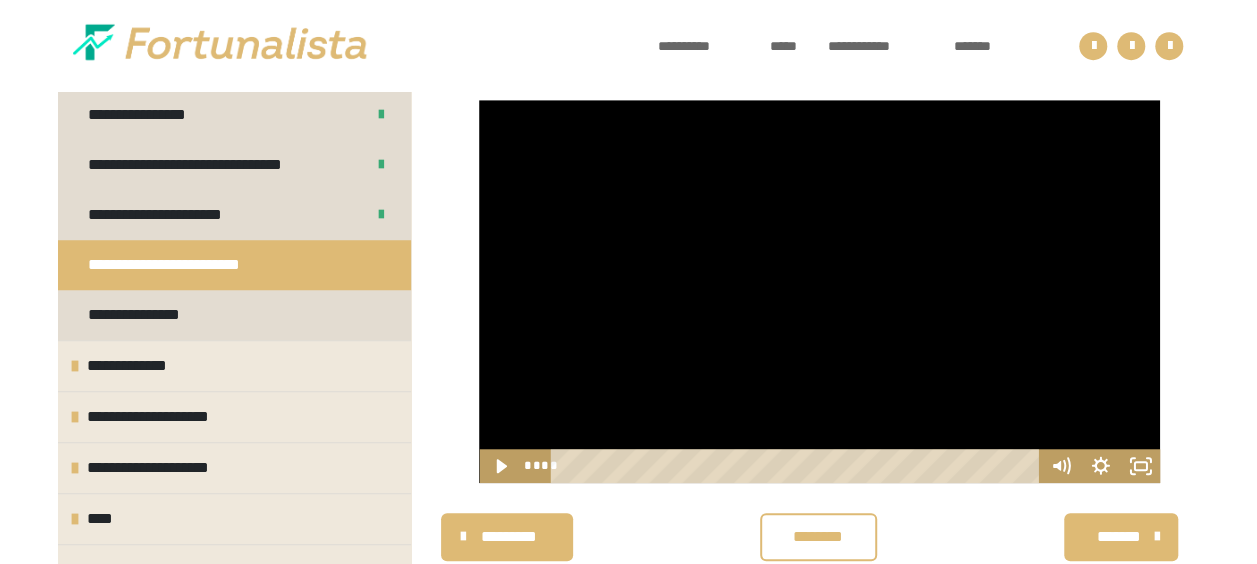 click at bounding box center [819, 291] 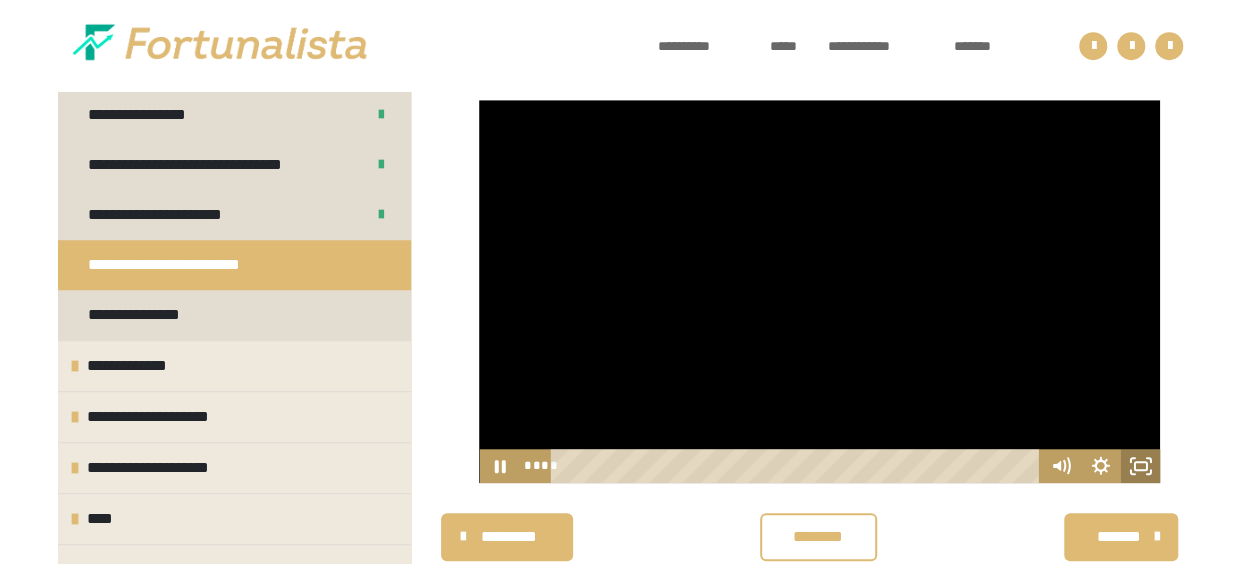 click 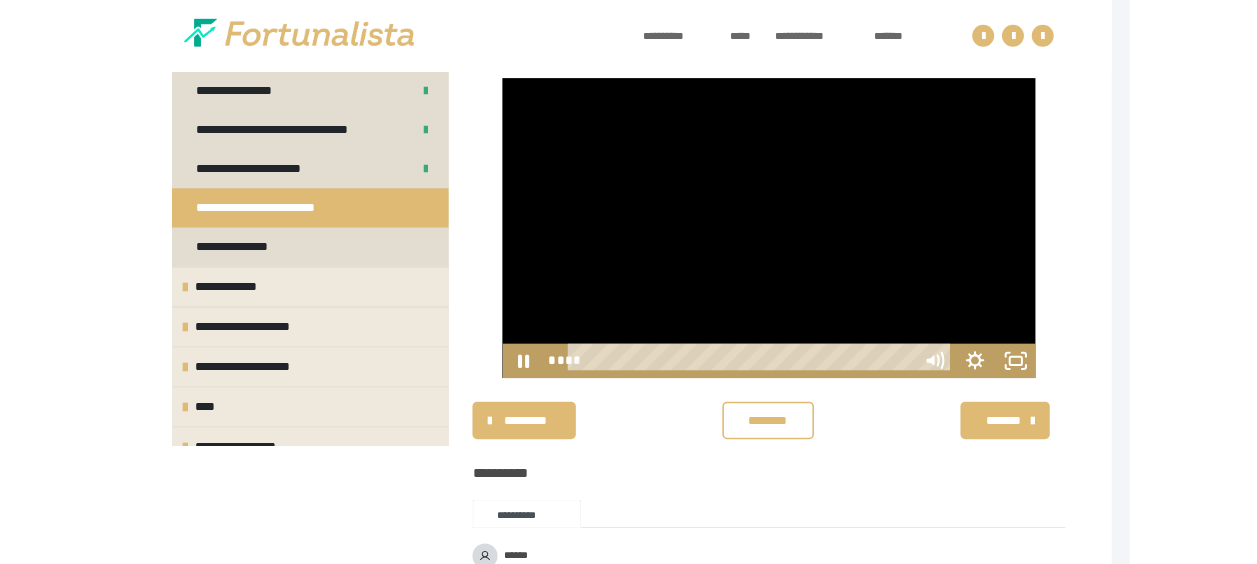 scroll, scrollTop: 566, scrollLeft: 0, axis: vertical 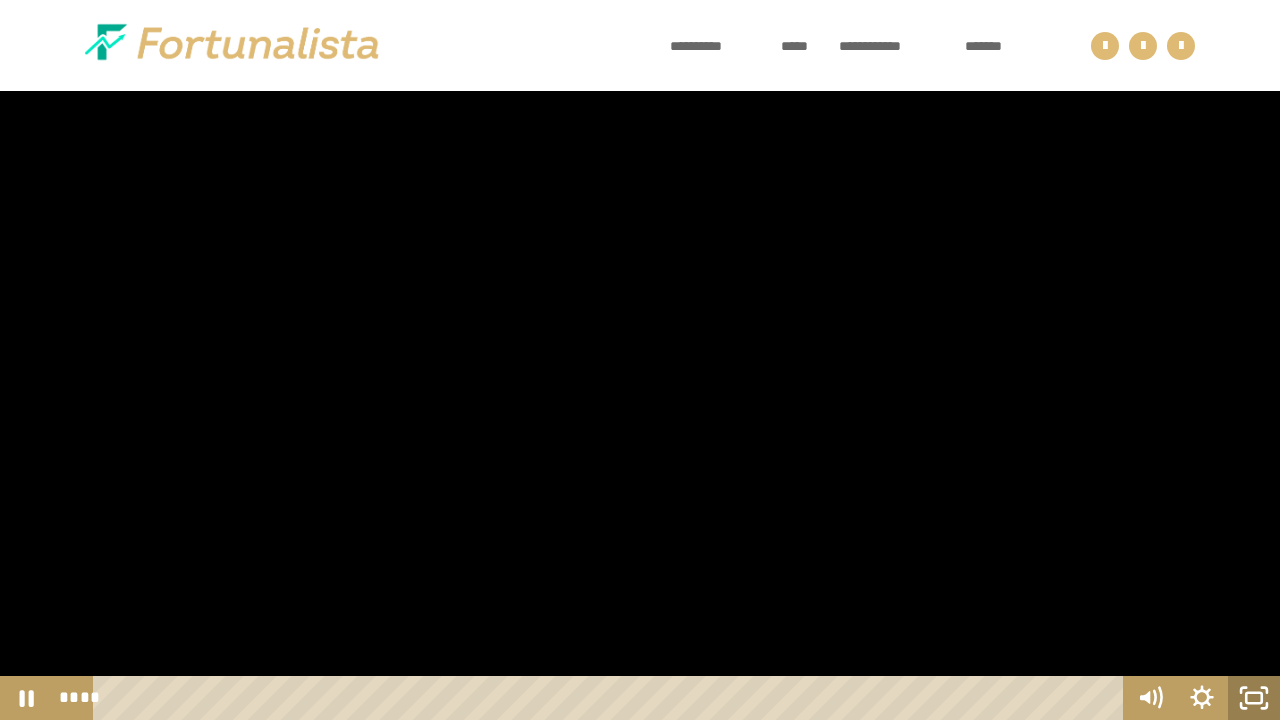 click 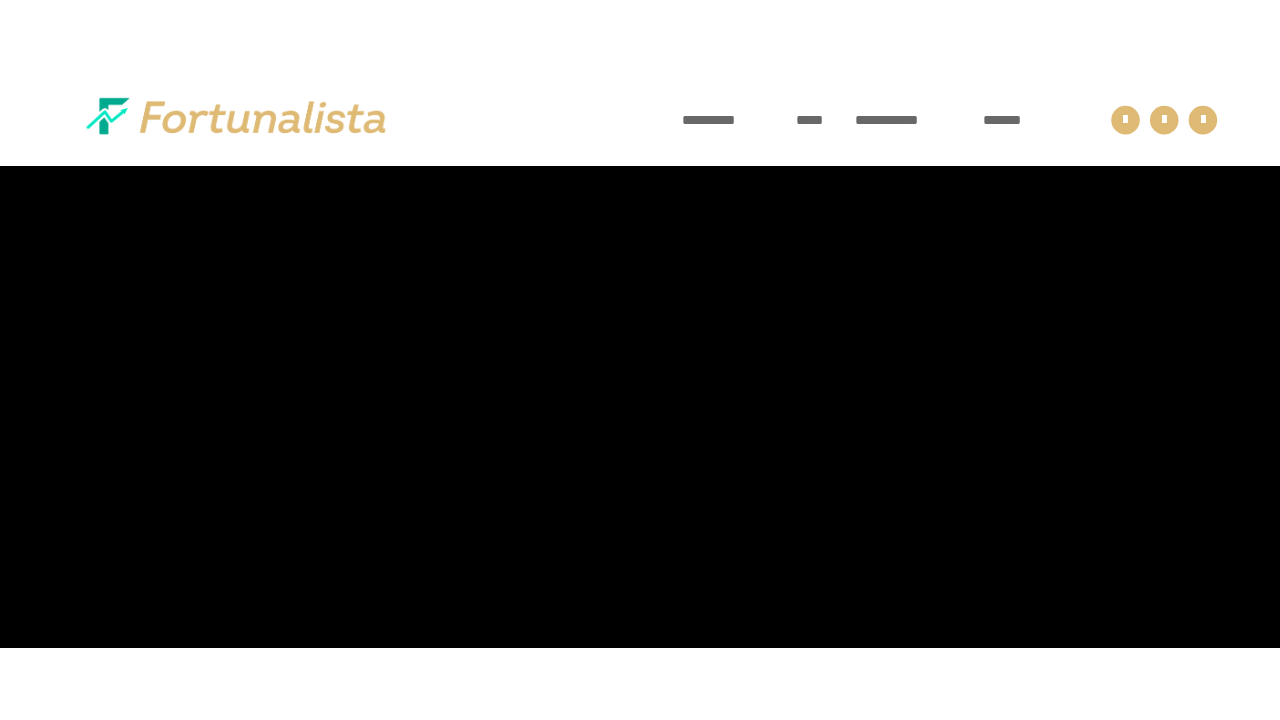 scroll, scrollTop: 700, scrollLeft: 0, axis: vertical 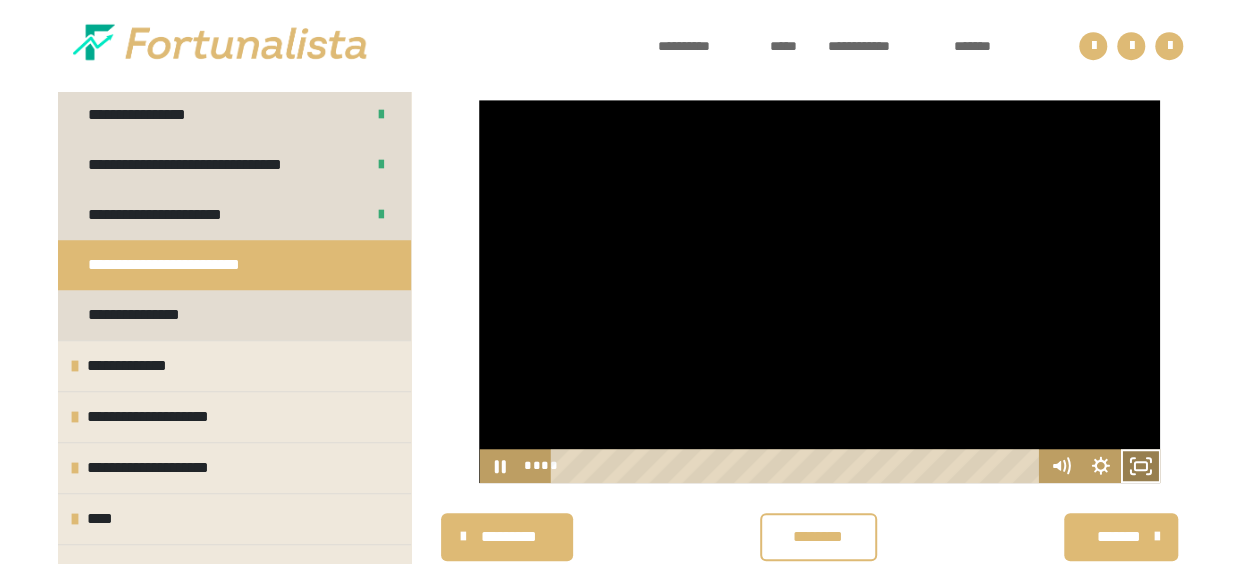click 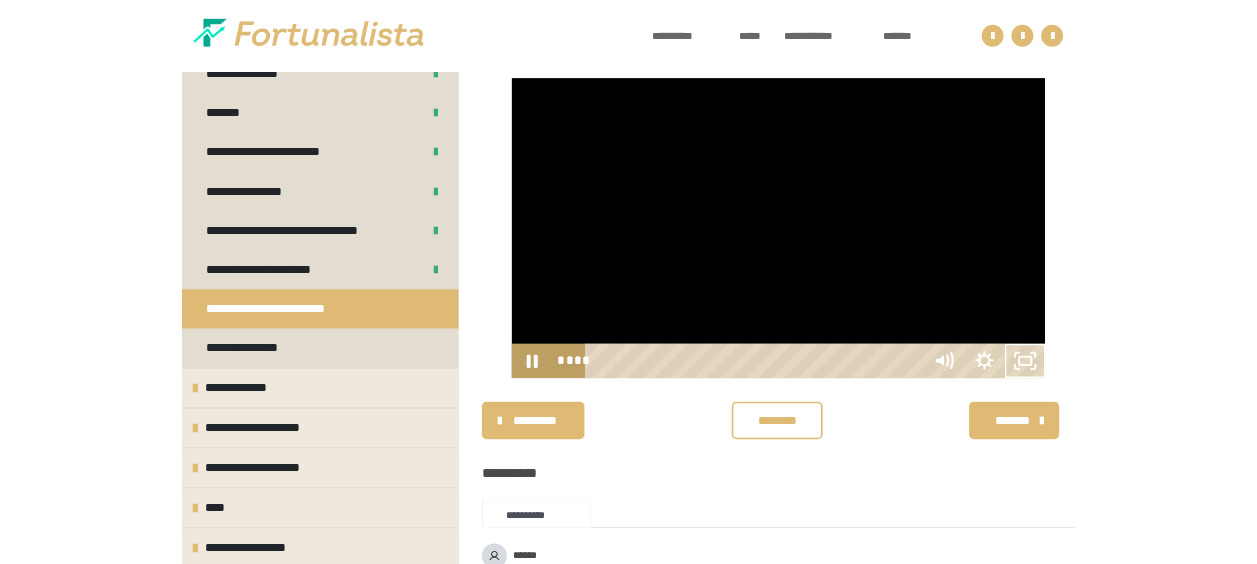 scroll, scrollTop: 566, scrollLeft: 0, axis: vertical 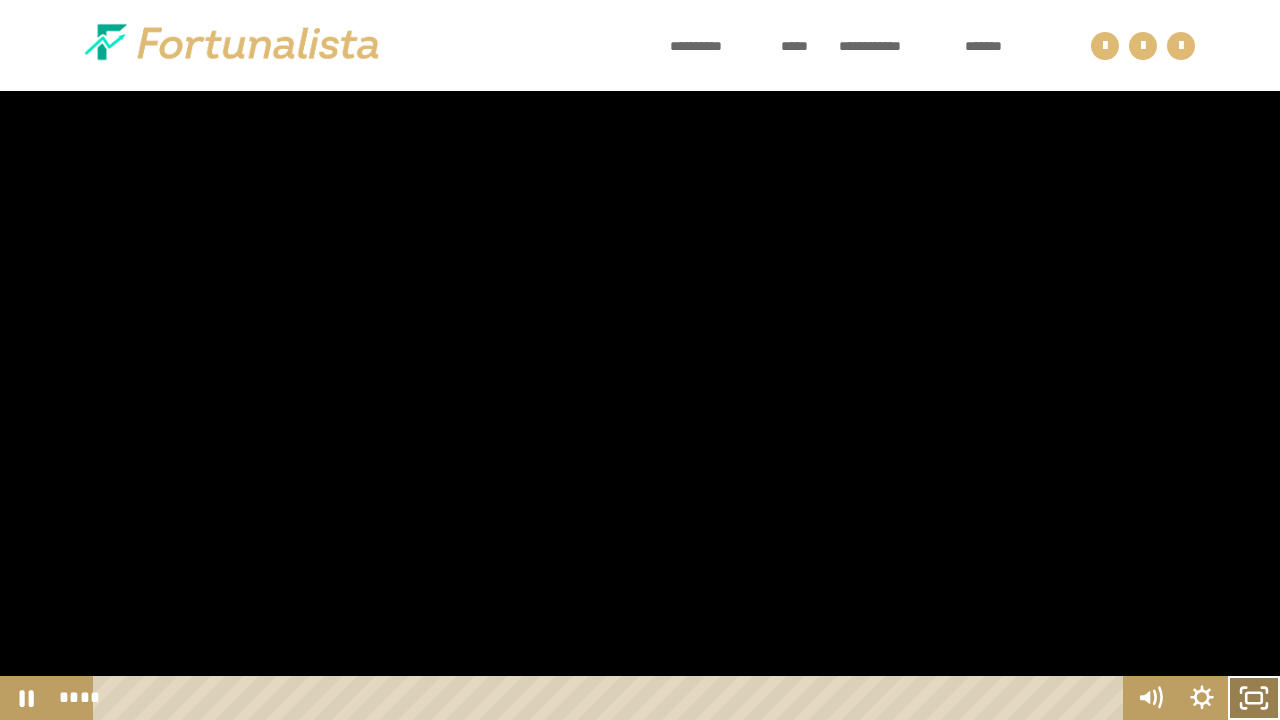 click 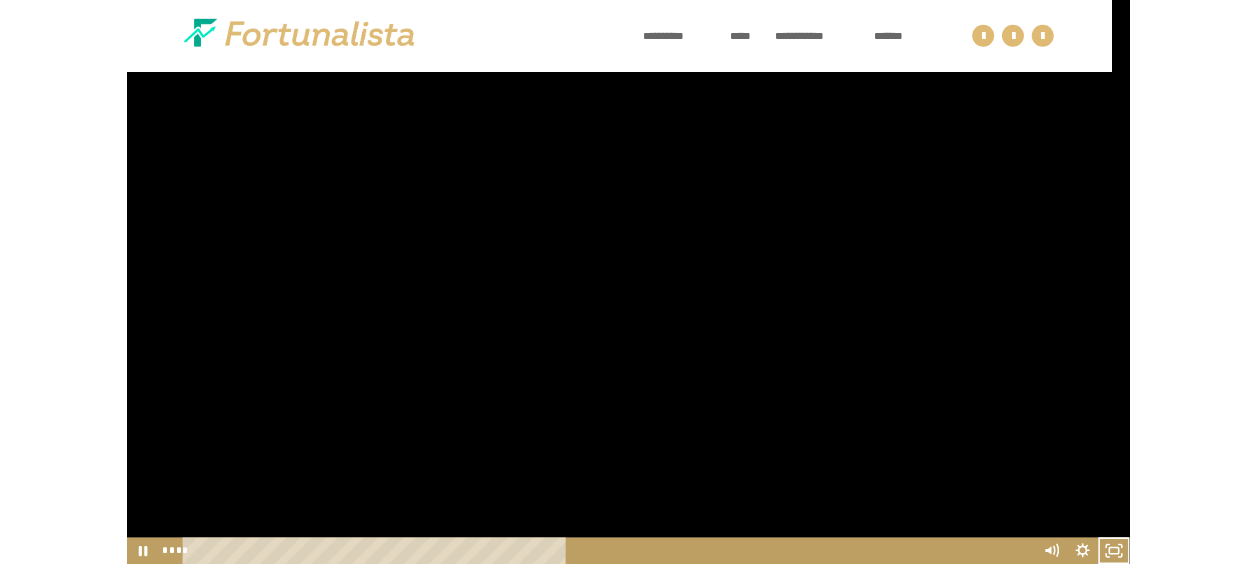 scroll, scrollTop: 700, scrollLeft: 0, axis: vertical 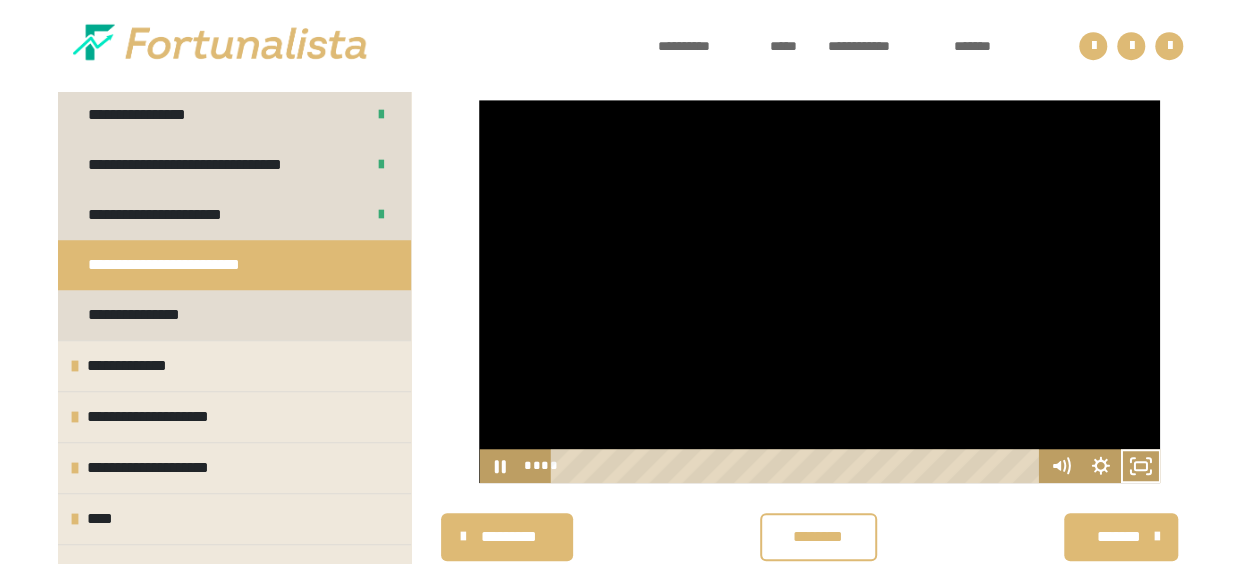 click at bounding box center [819, 291] 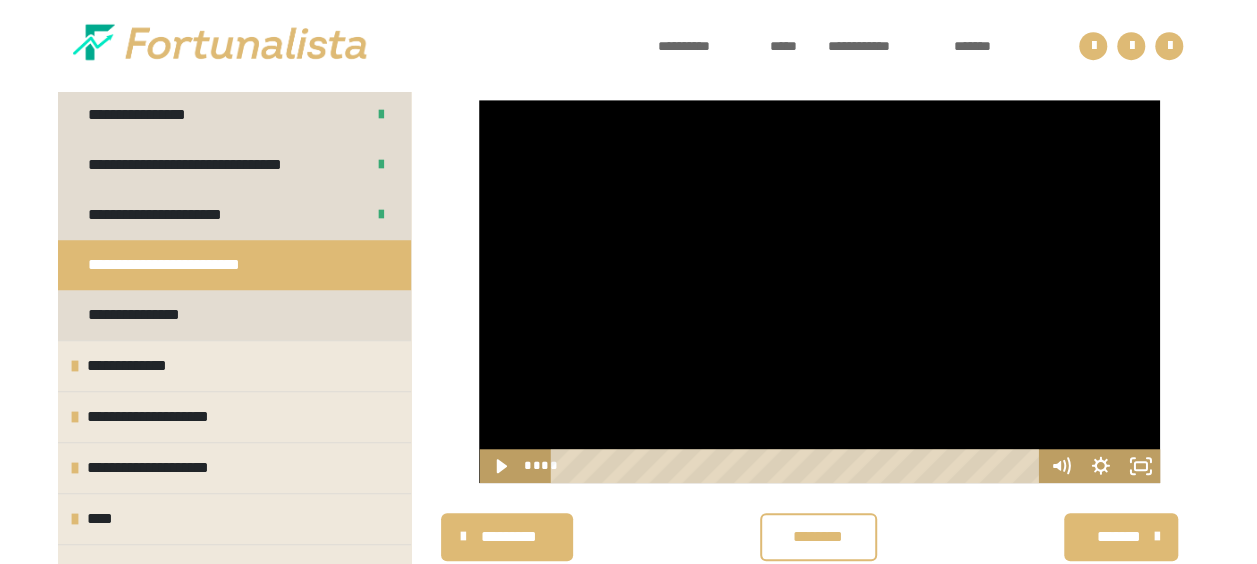 click at bounding box center (819, 291) 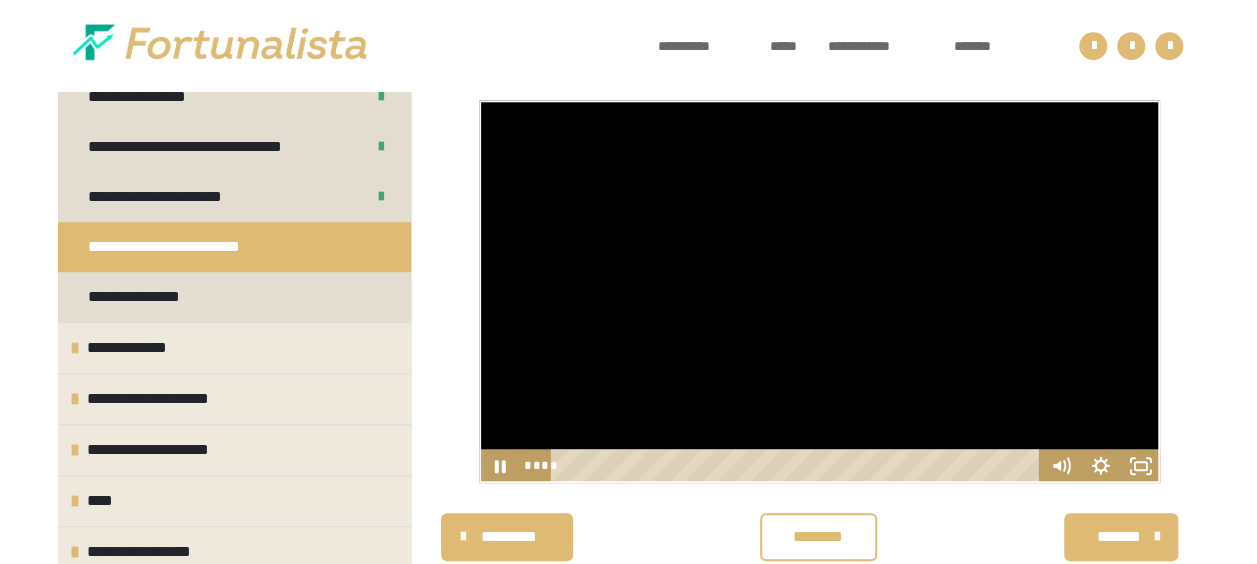 scroll, scrollTop: 722, scrollLeft: 0, axis: vertical 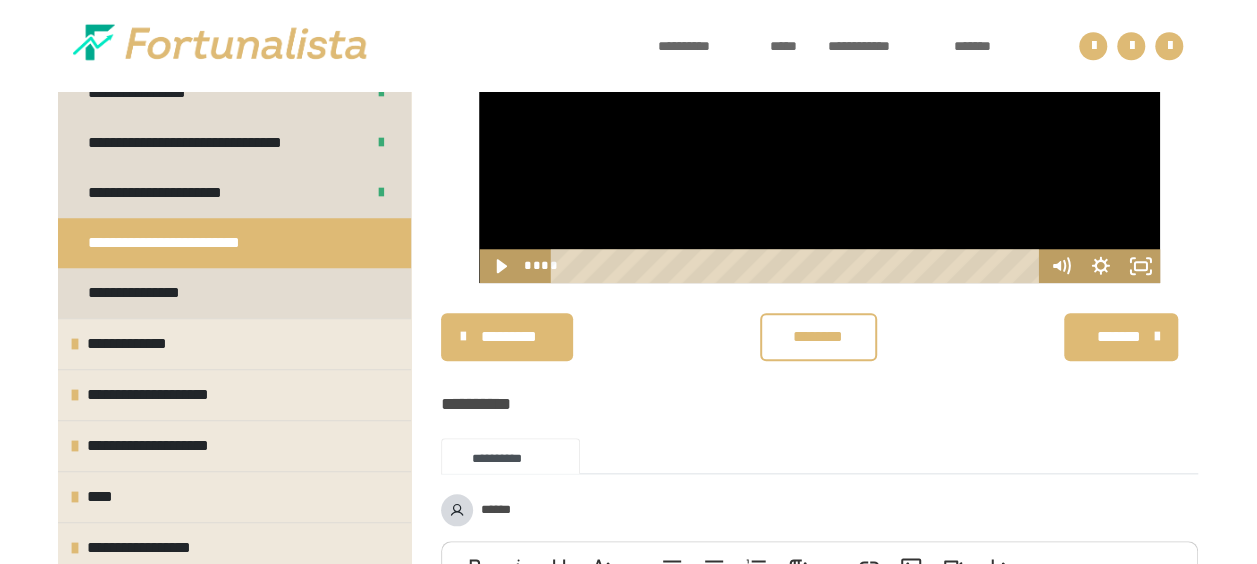 click on "********" at bounding box center [818, 337] 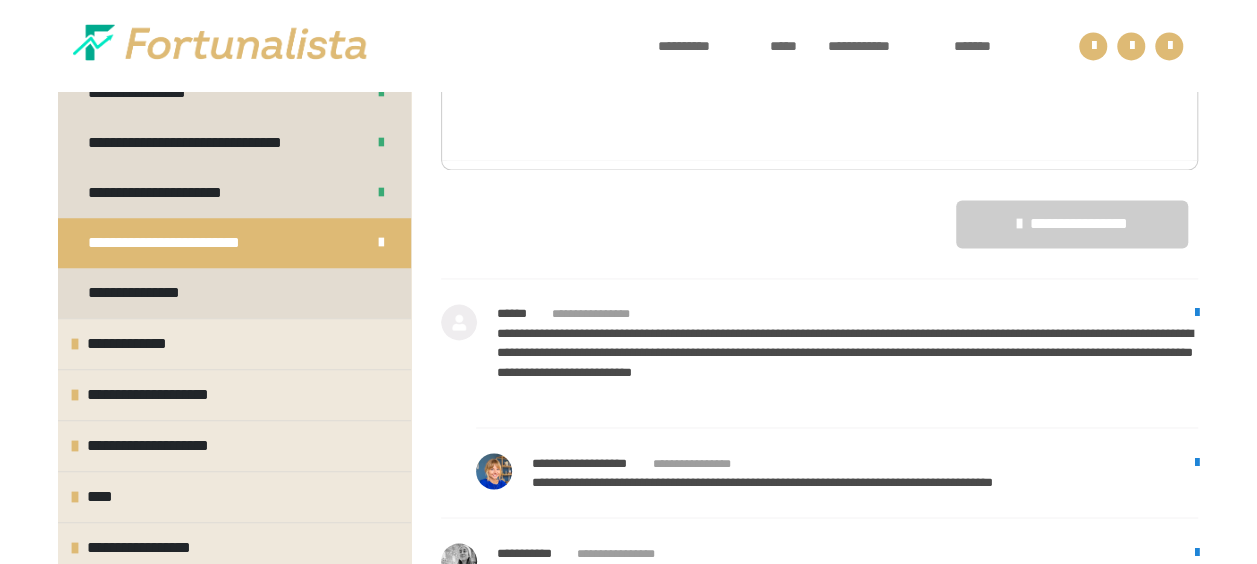 scroll, scrollTop: 1461, scrollLeft: 0, axis: vertical 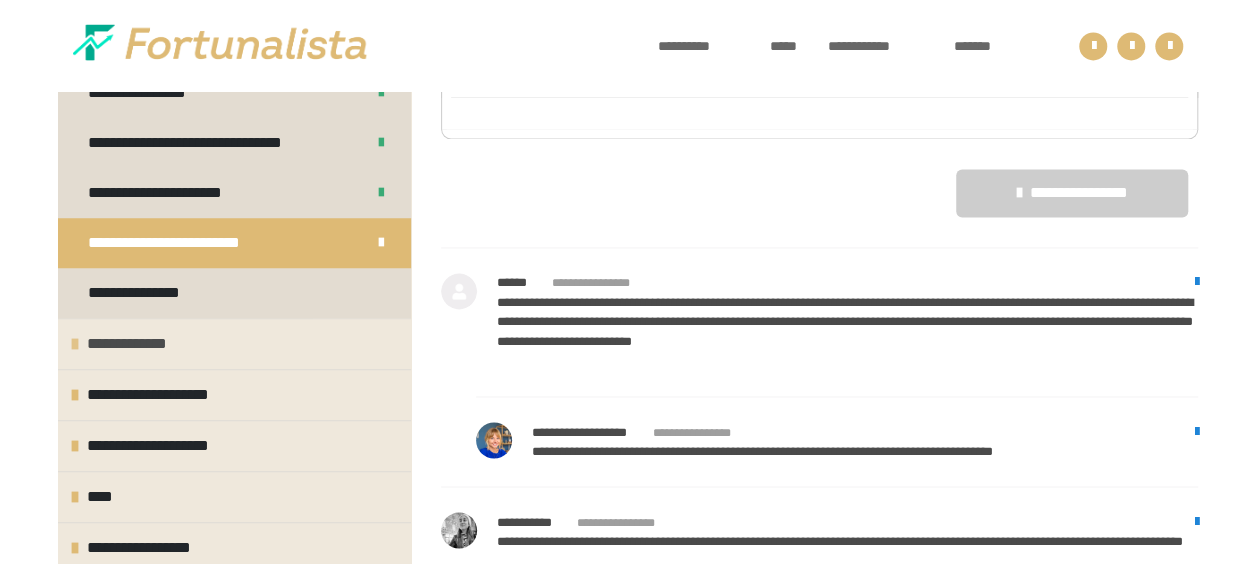 click on "**********" at bounding box center [234, 343] 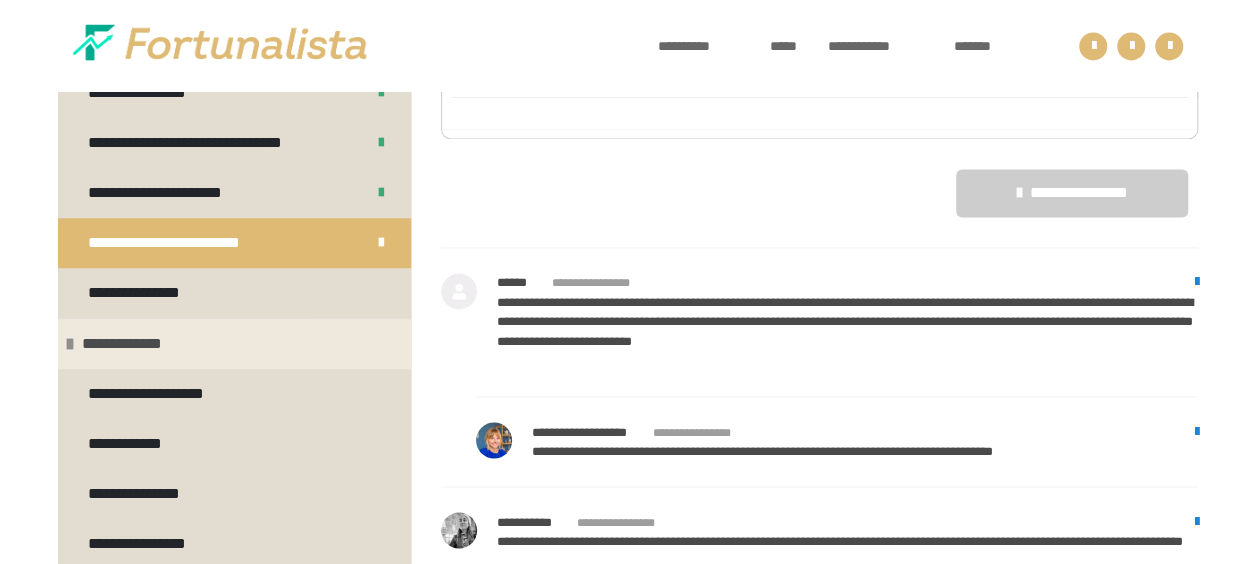 click on "**********" at bounding box center (234, 343) 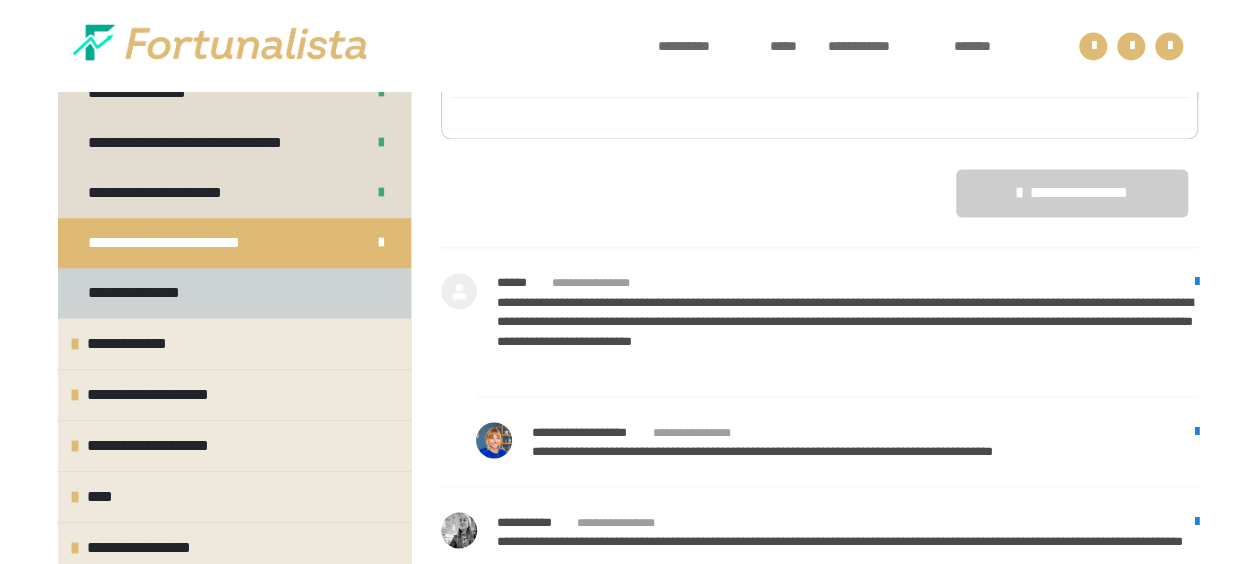 click on "**********" at bounding box center (234, 293) 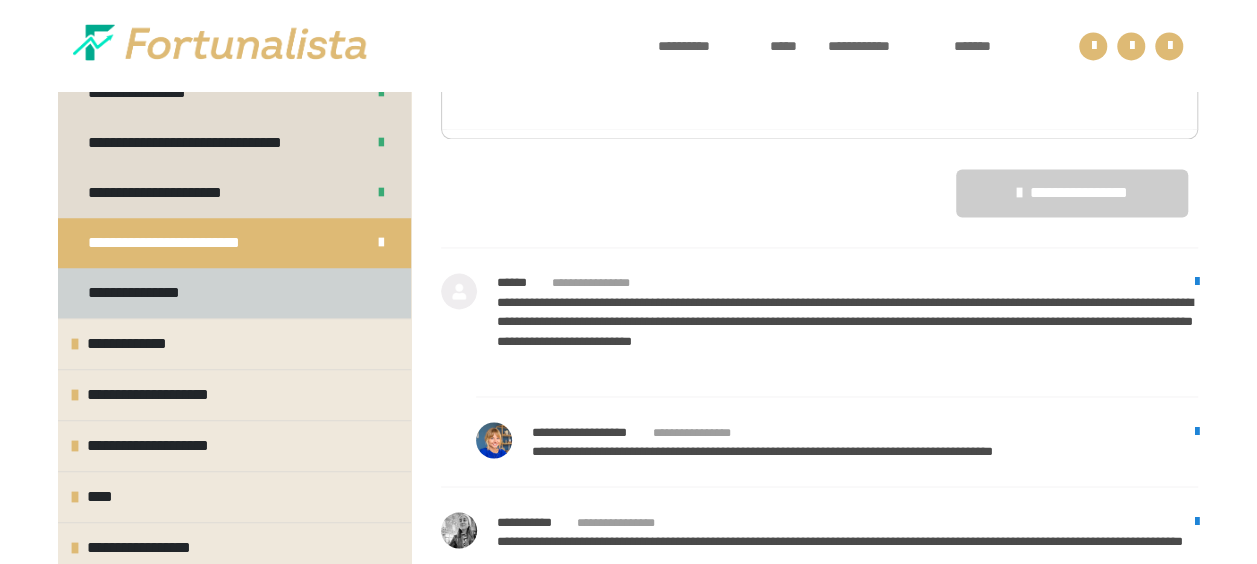 scroll, scrollTop: 361, scrollLeft: 0, axis: vertical 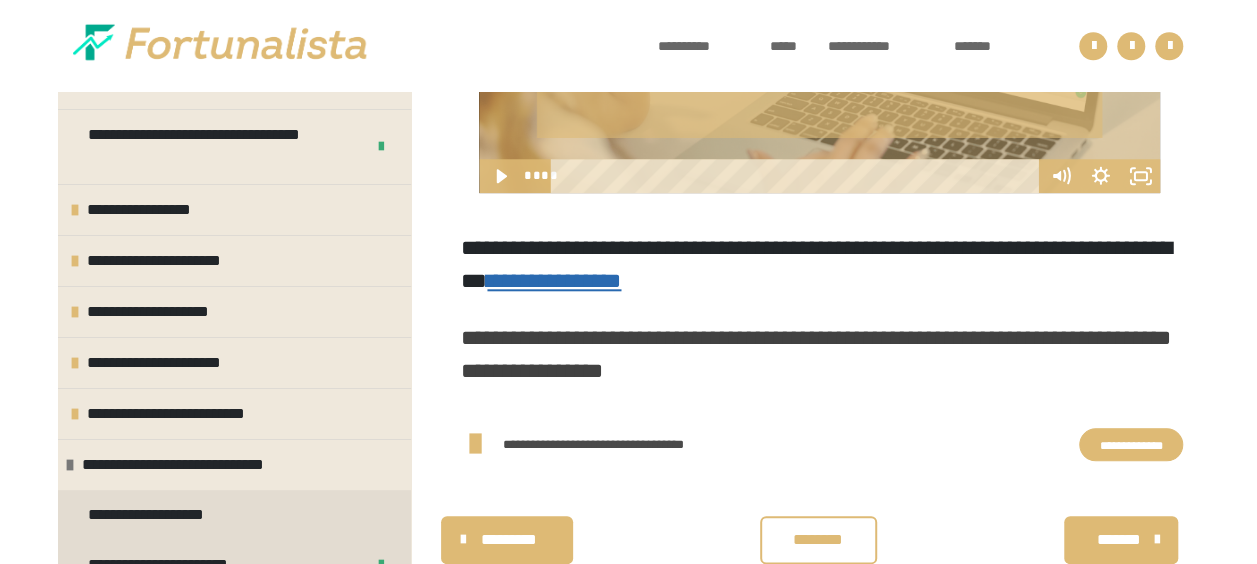 click on "**********" at bounding box center (1131, 444) 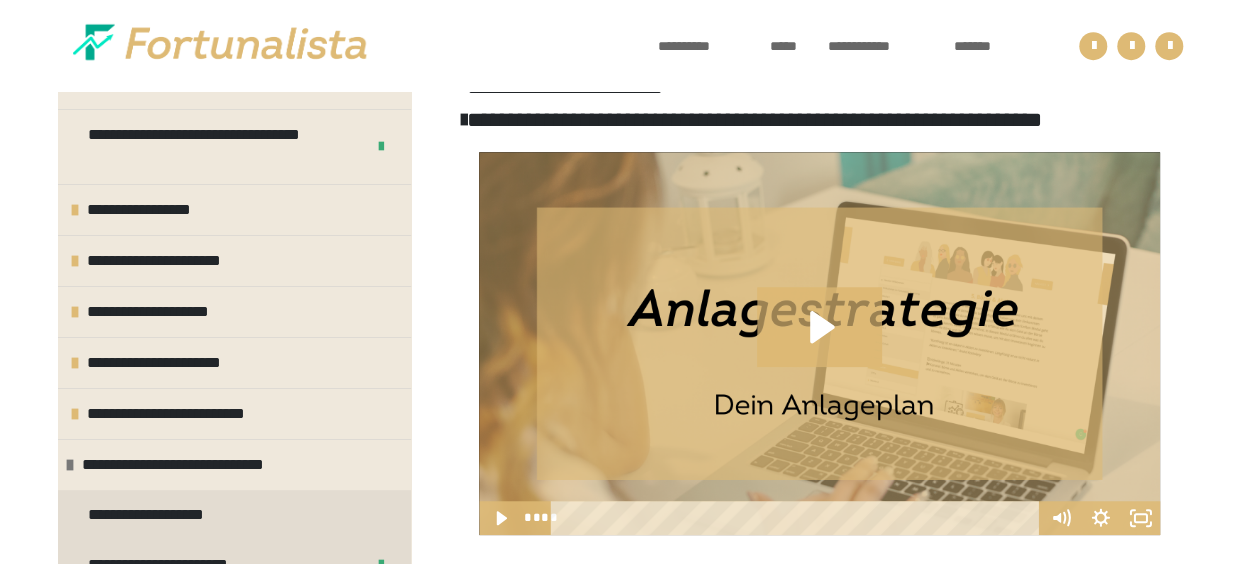 scroll, scrollTop: 561, scrollLeft: 0, axis: vertical 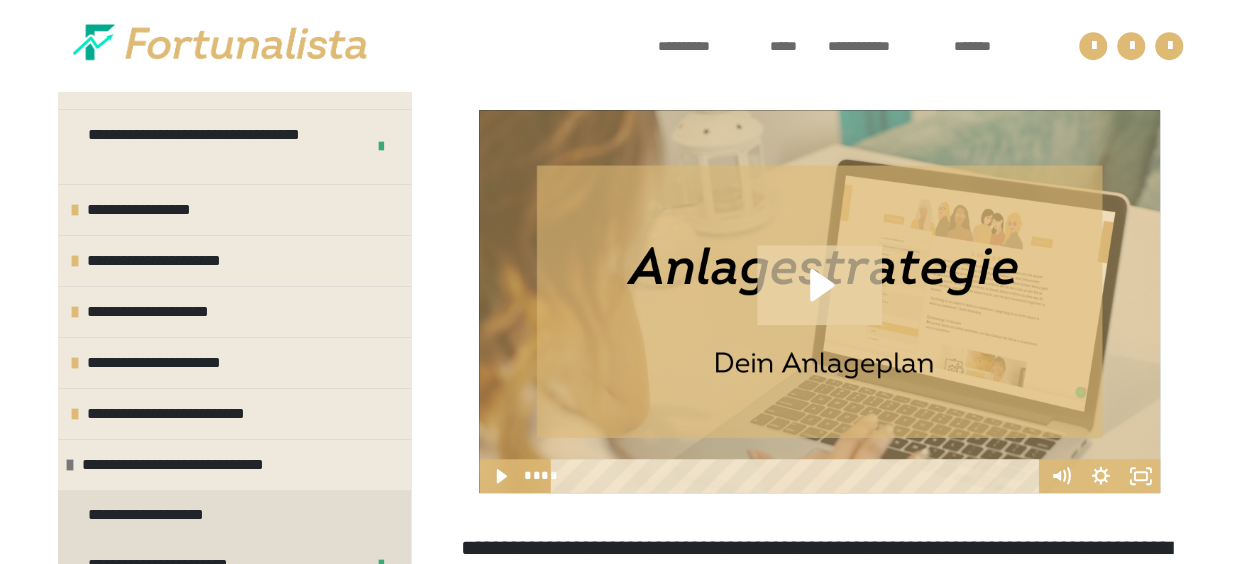 click 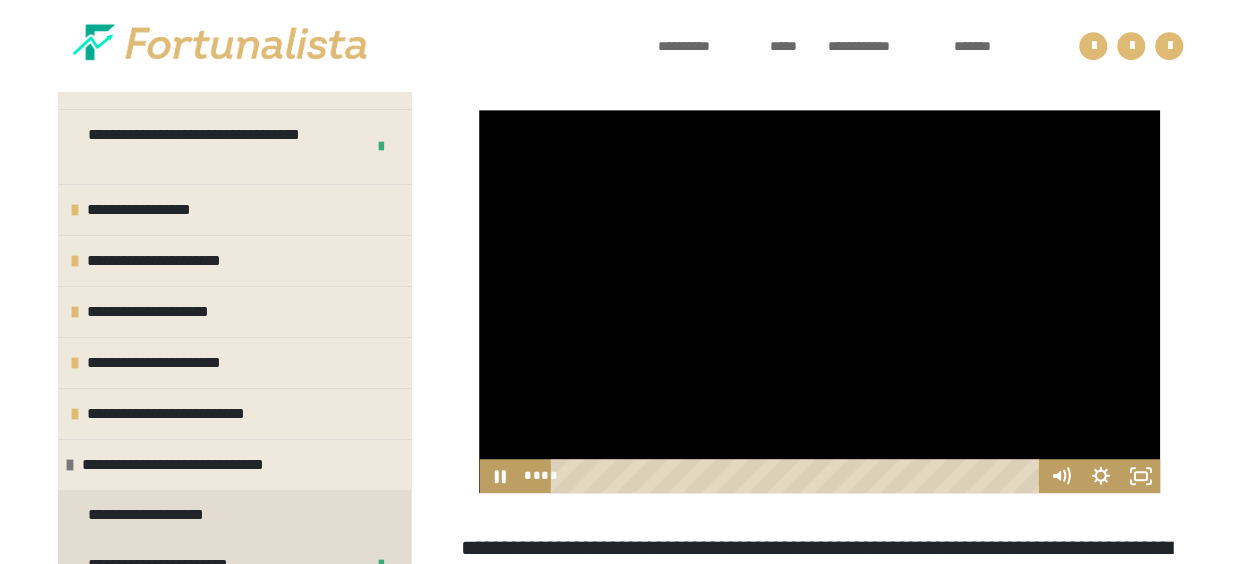 click at bounding box center [819, 301] 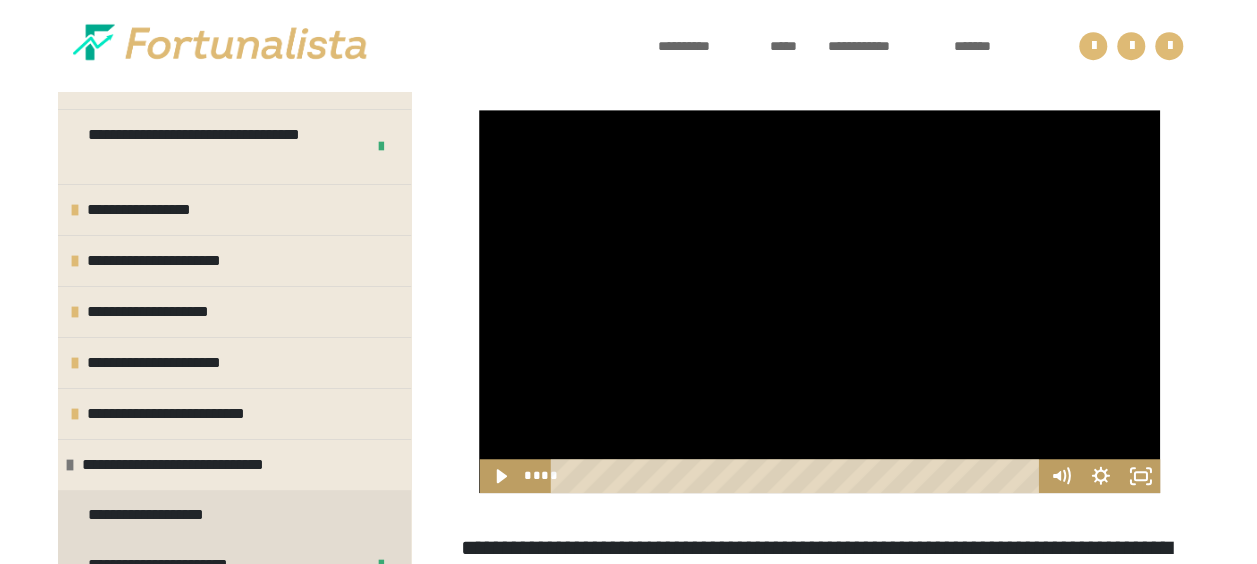 click at bounding box center (819, 301) 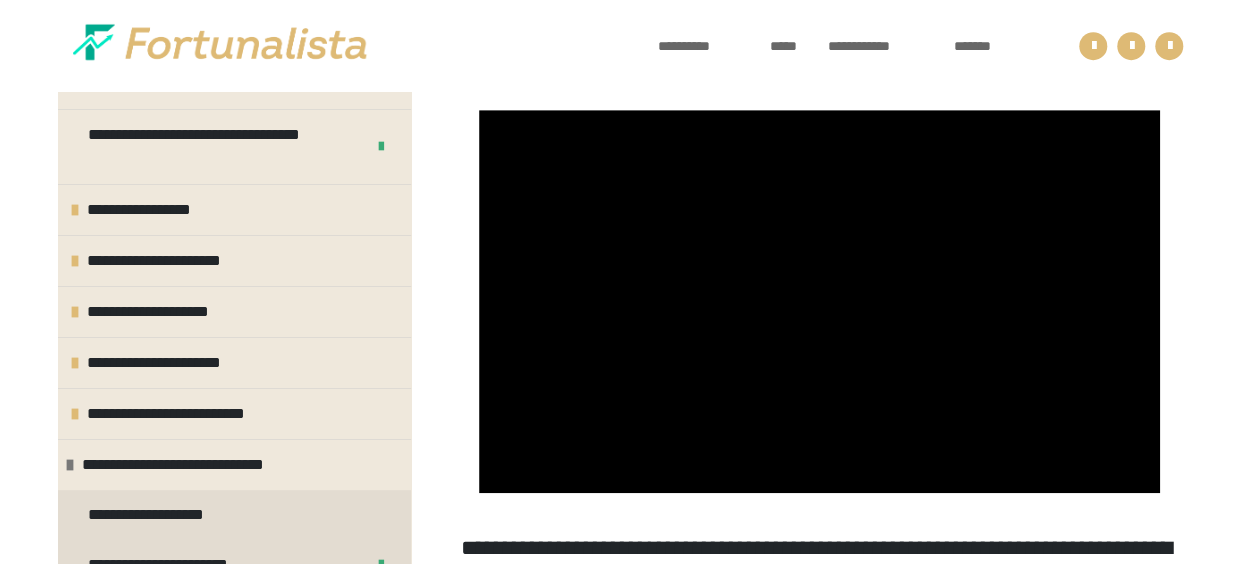 type 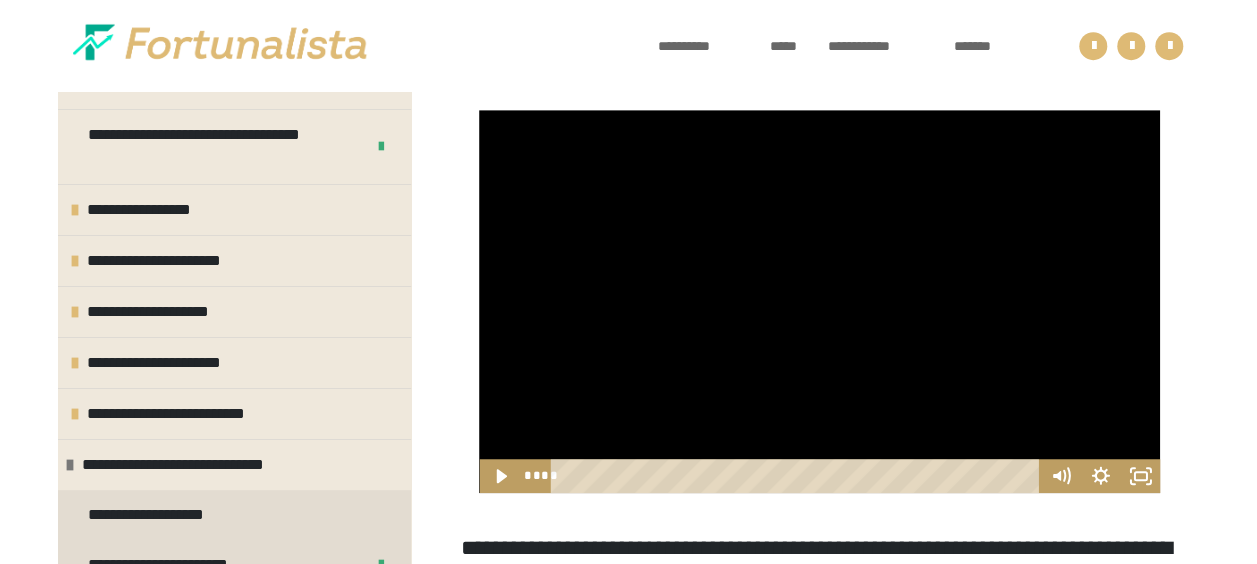 click at bounding box center [819, 301] 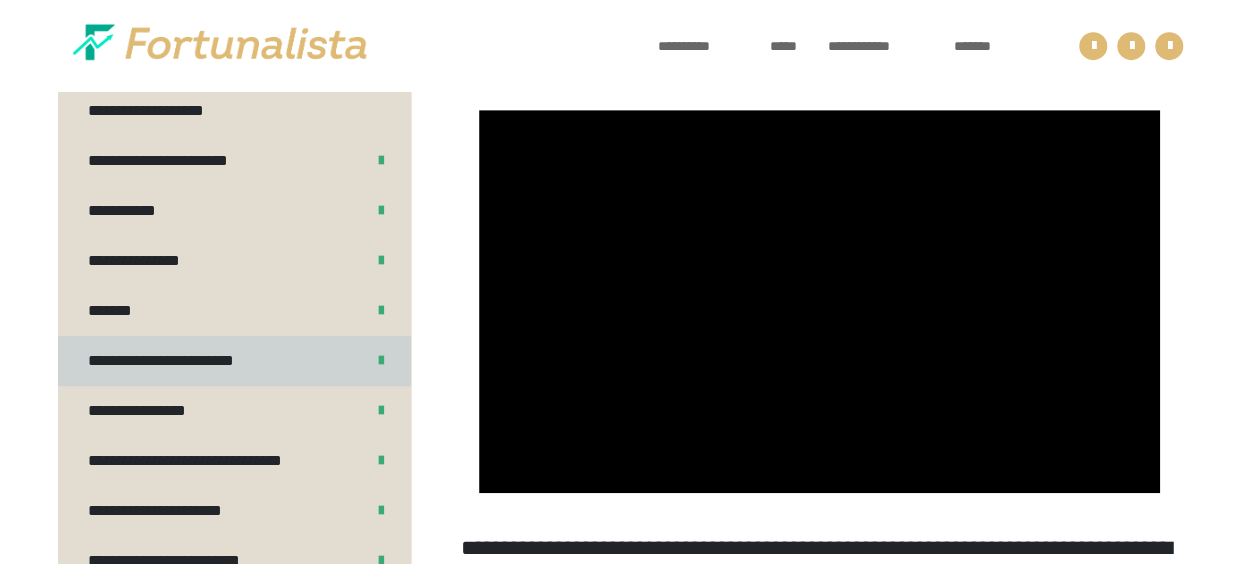 scroll, scrollTop: 500, scrollLeft: 0, axis: vertical 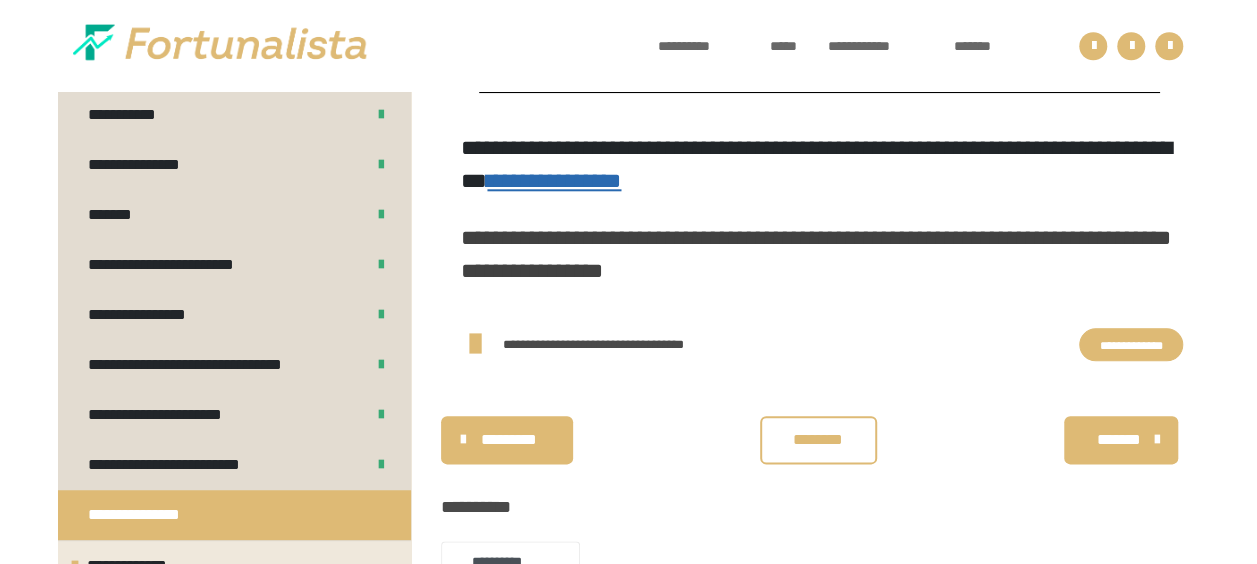 click on "********" at bounding box center [818, 440] 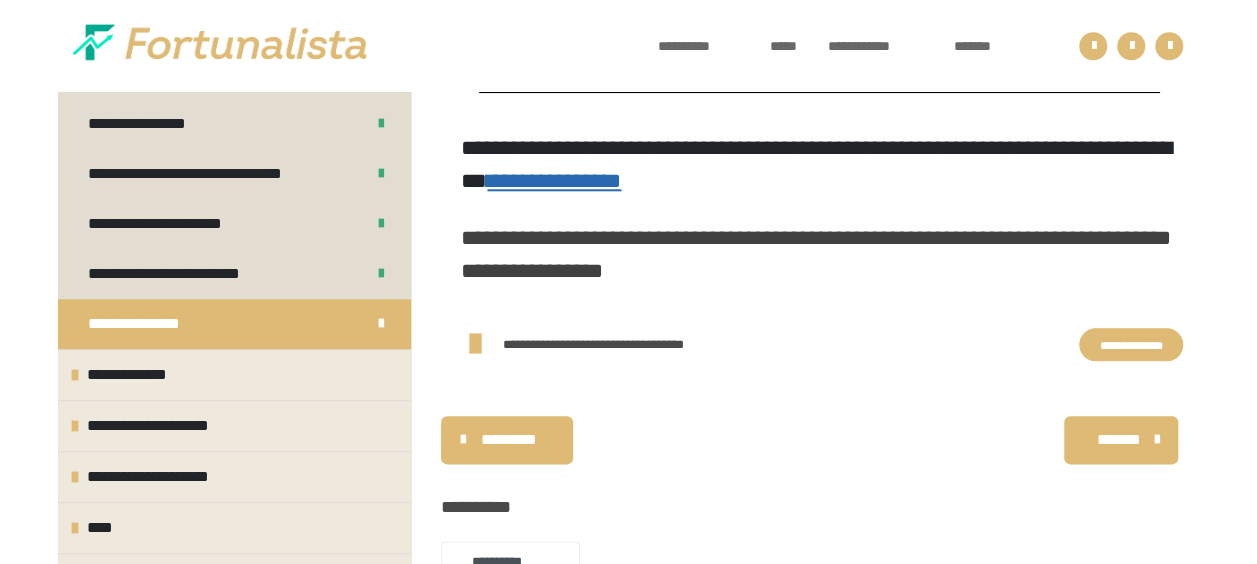 scroll, scrollTop: 700, scrollLeft: 0, axis: vertical 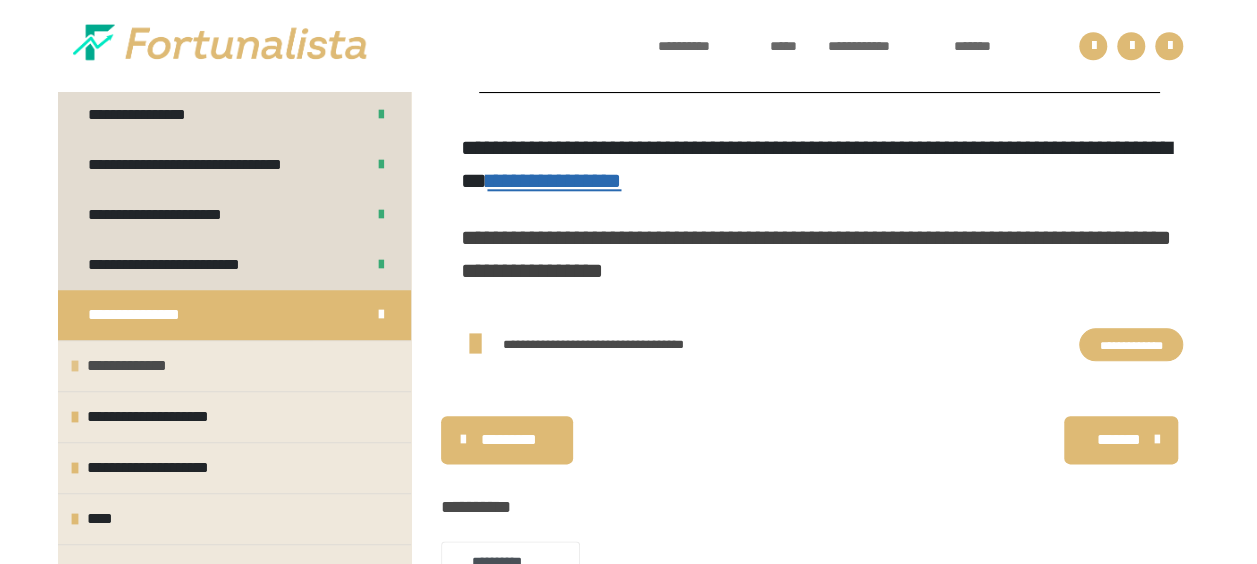 click on "**********" at bounding box center [234, 365] 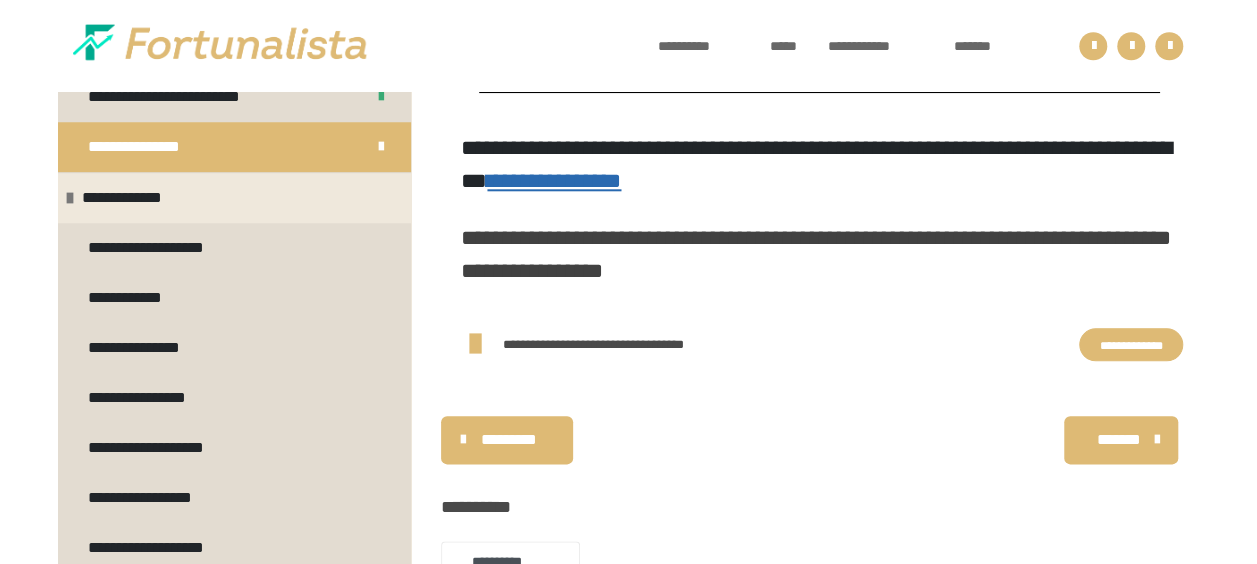 scroll, scrollTop: 796, scrollLeft: 0, axis: vertical 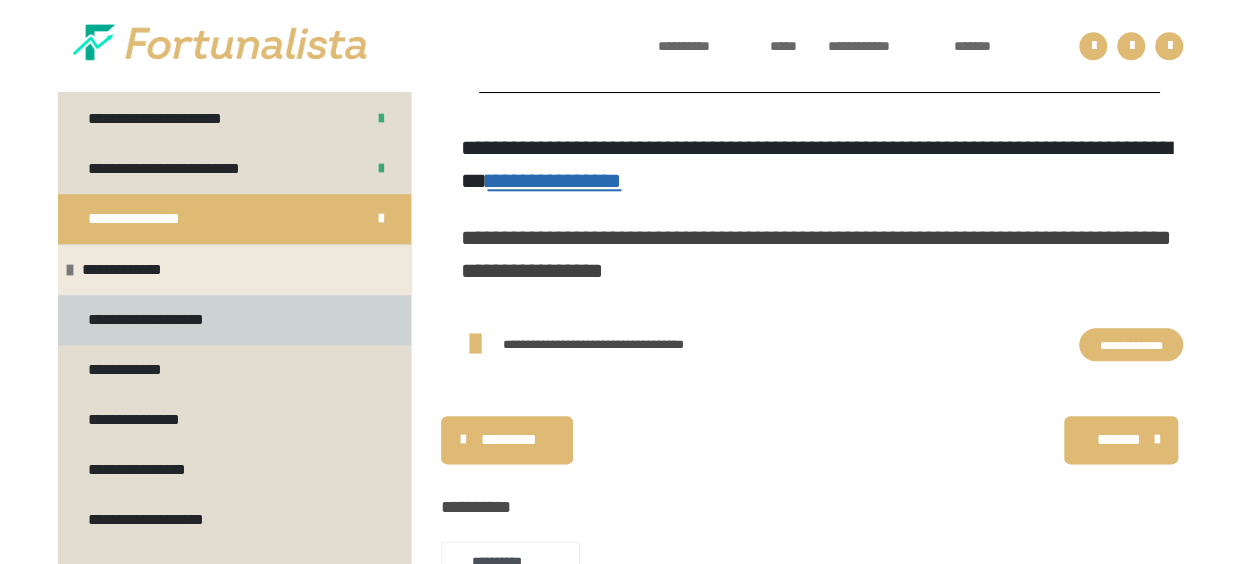 click on "**********" at bounding box center (234, 320) 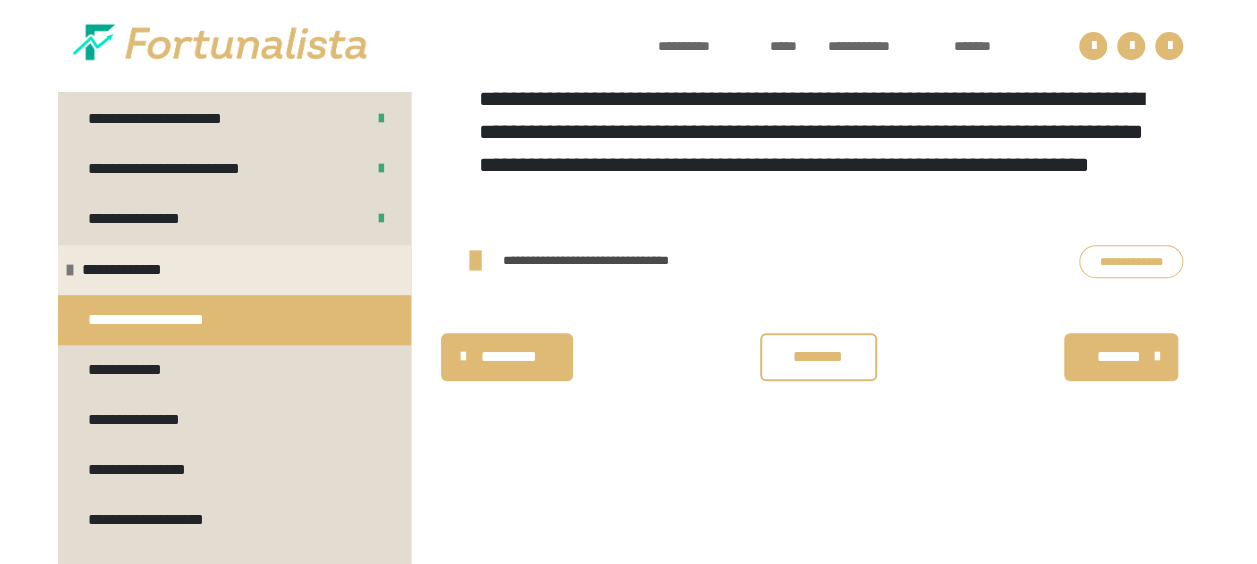 scroll, scrollTop: 331, scrollLeft: 0, axis: vertical 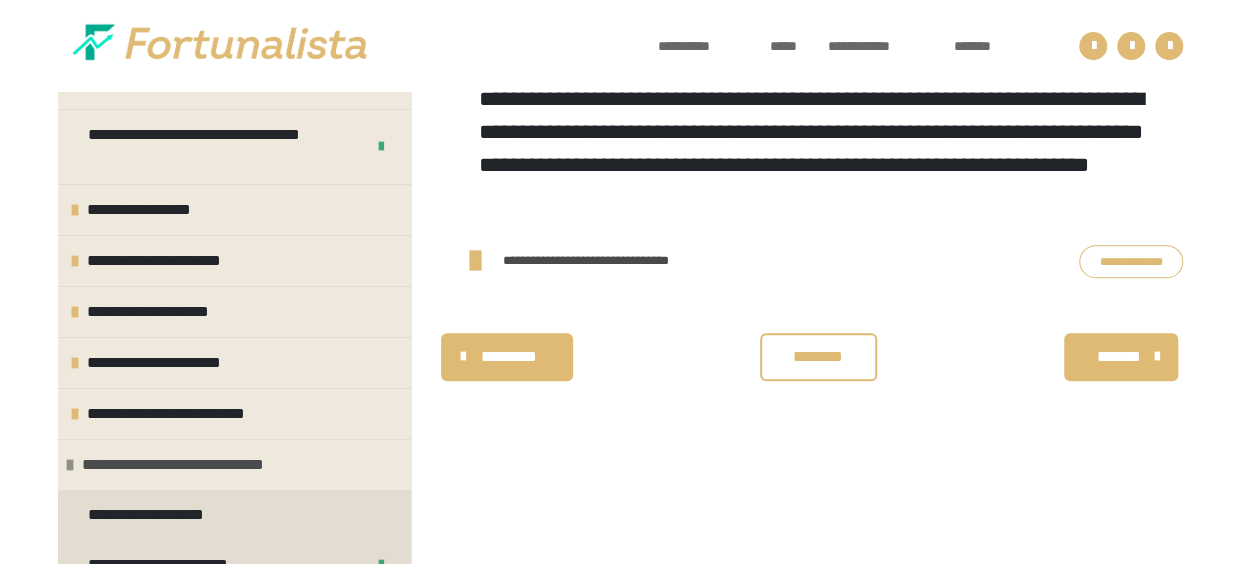 click at bounding box center [70, 465] 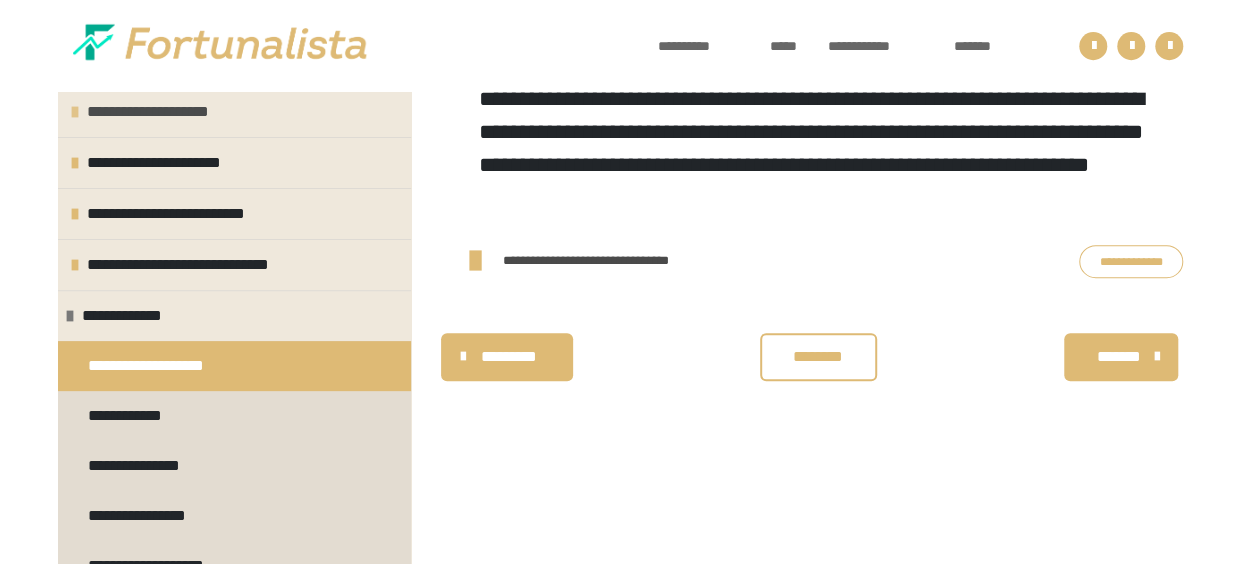 scroll, scrollTop: 300, scrollLeft: 0, axis: vertical 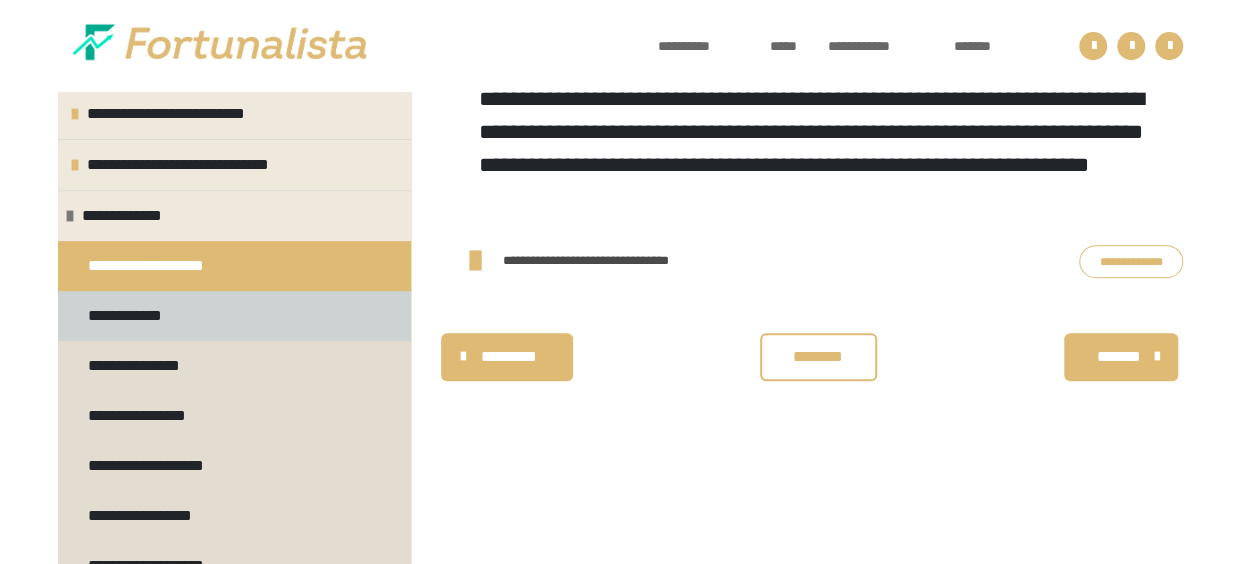 click on "**********" at bounding box center [129, 316] 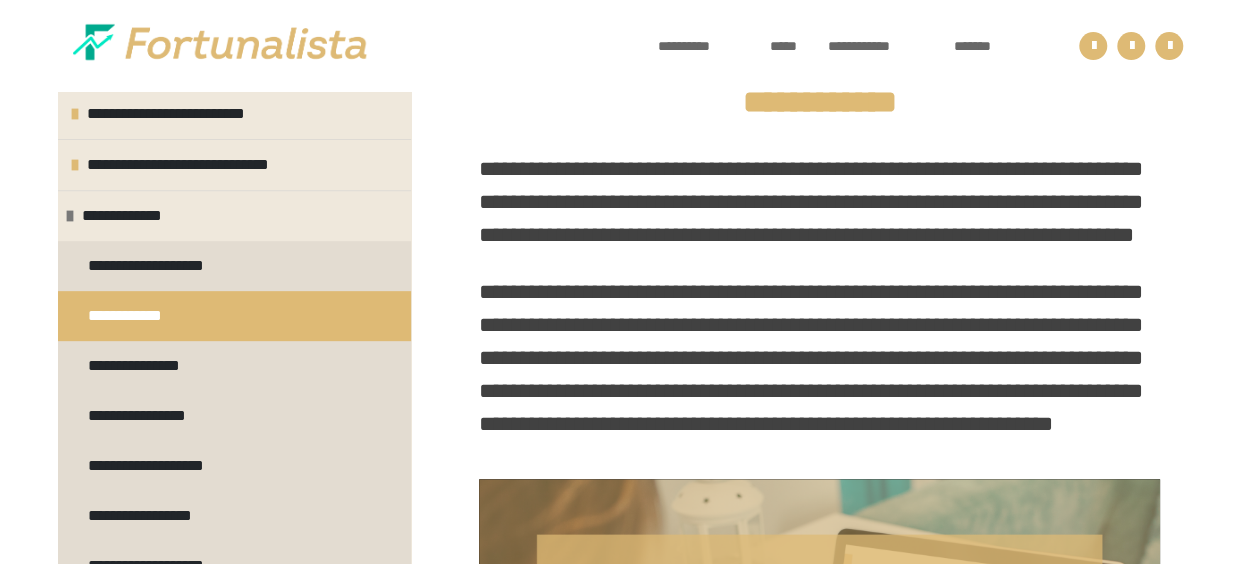 scroll, scrollTop: 247, scrollLeft: 0, axis: vertical 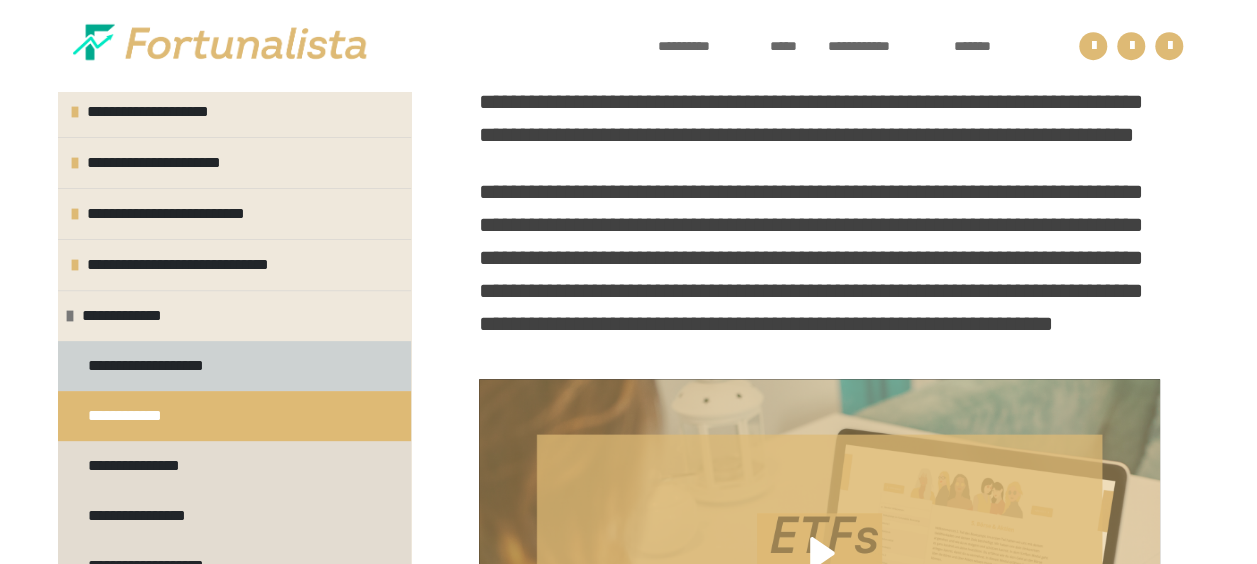 click on "**********" at bounding box center [169, 366] 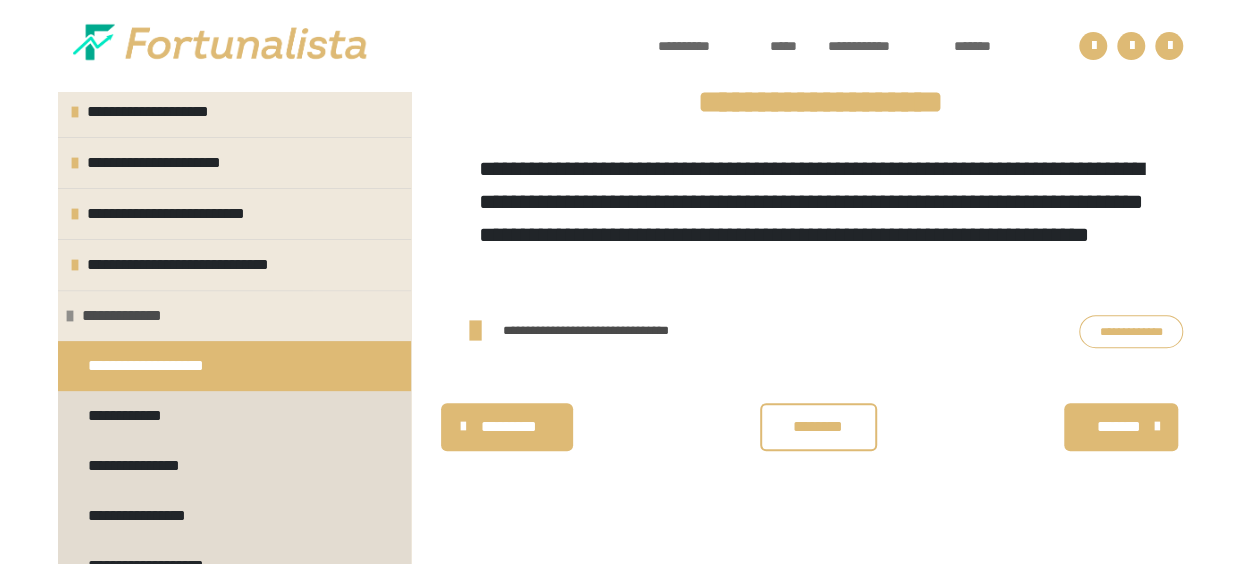 click on "**********" at bounding box center (234, 315) 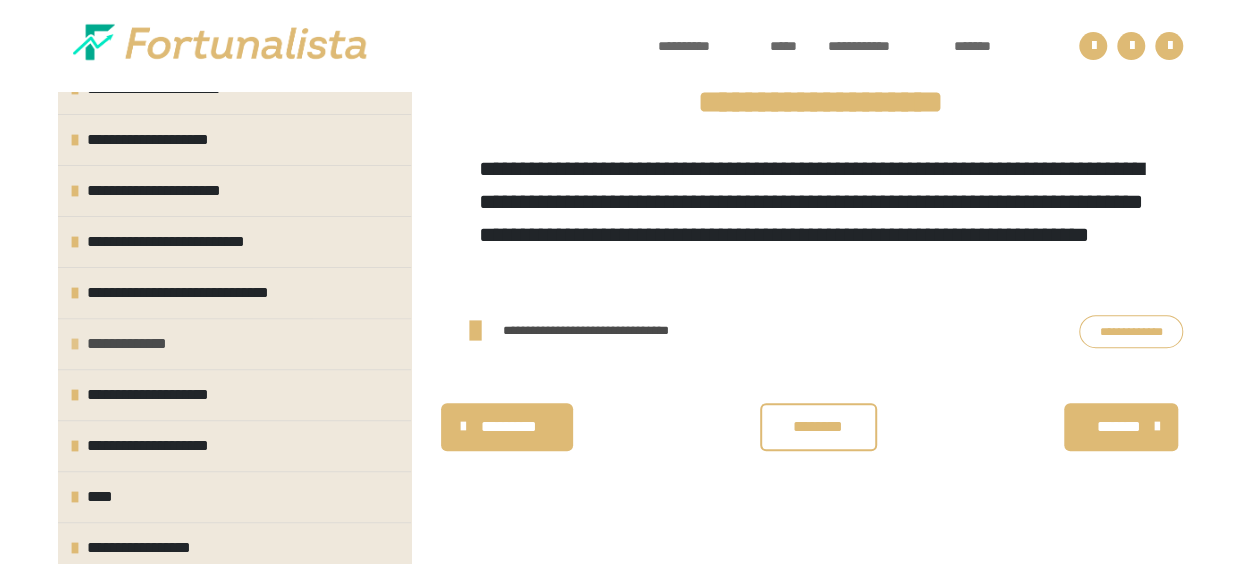 click on "**********" at bounding box center [234, 343] 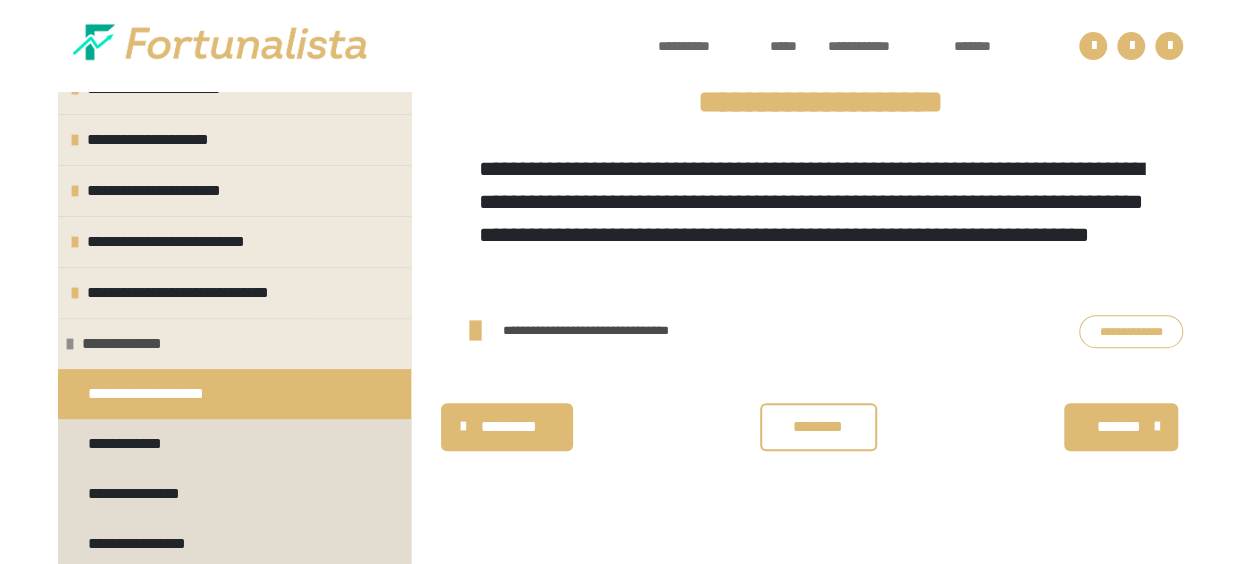 scroll, scrollTop: 200, scrollLeft: 0, axis: vertical 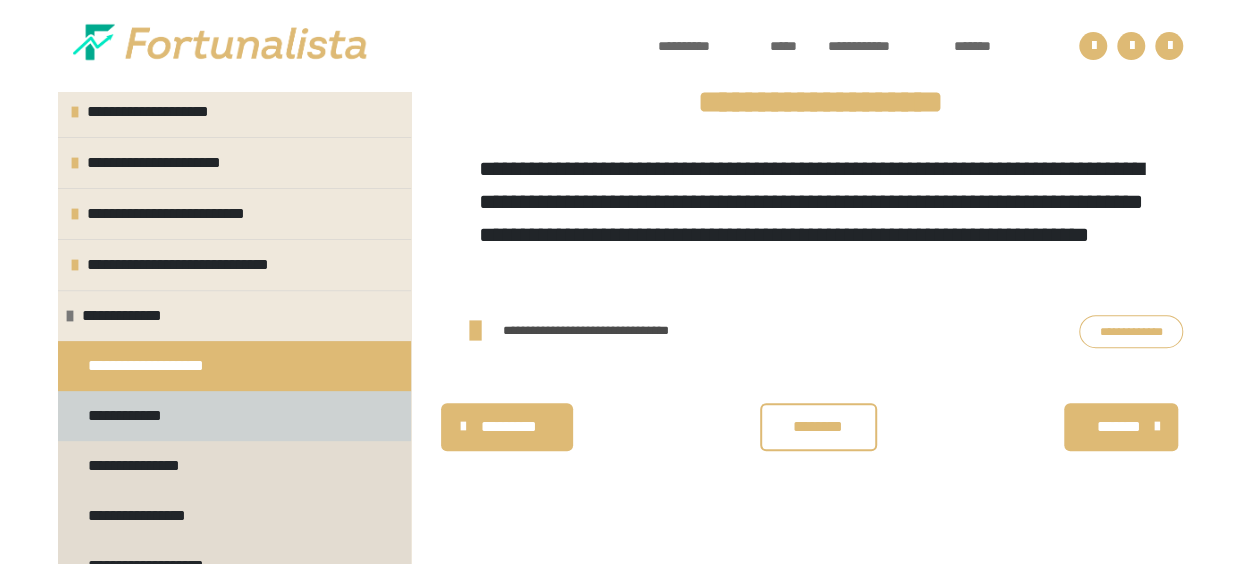 click on "**********" at bounding box center [234, 416] 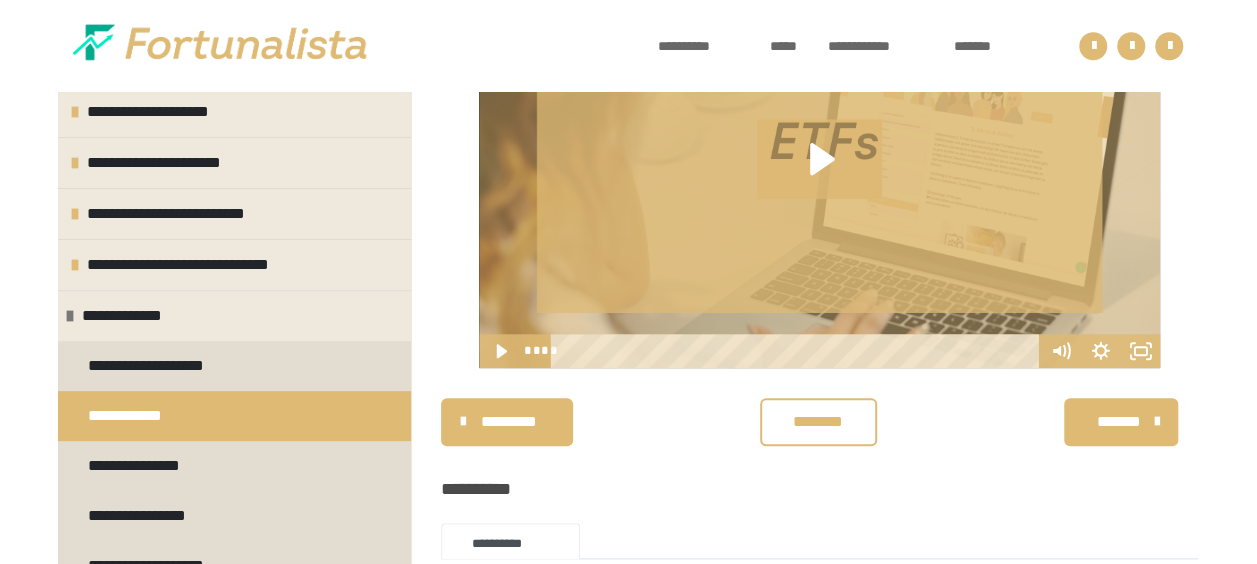 scroll, scrollTop: 861, scrollLeft: 0, axis: vertical 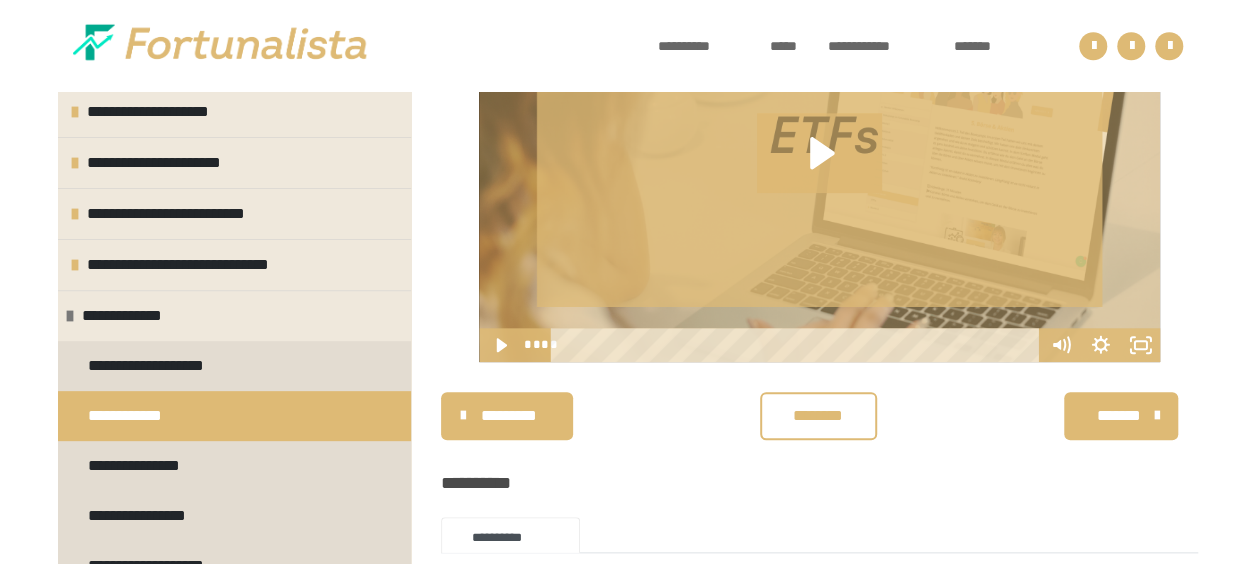 click at bounding box center (819, 170) 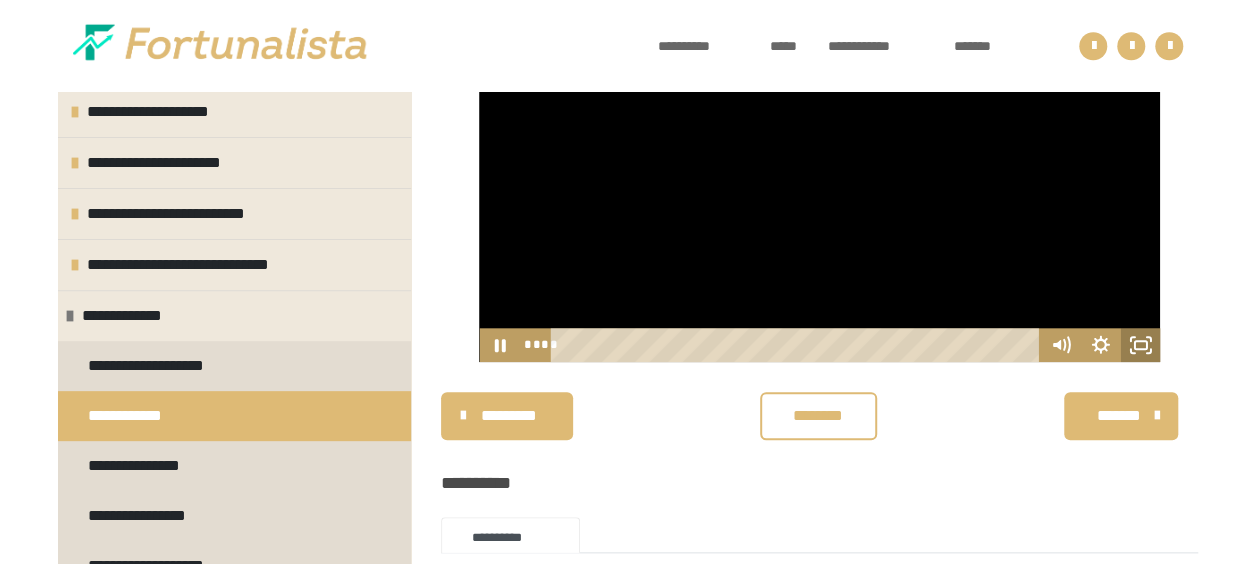 click 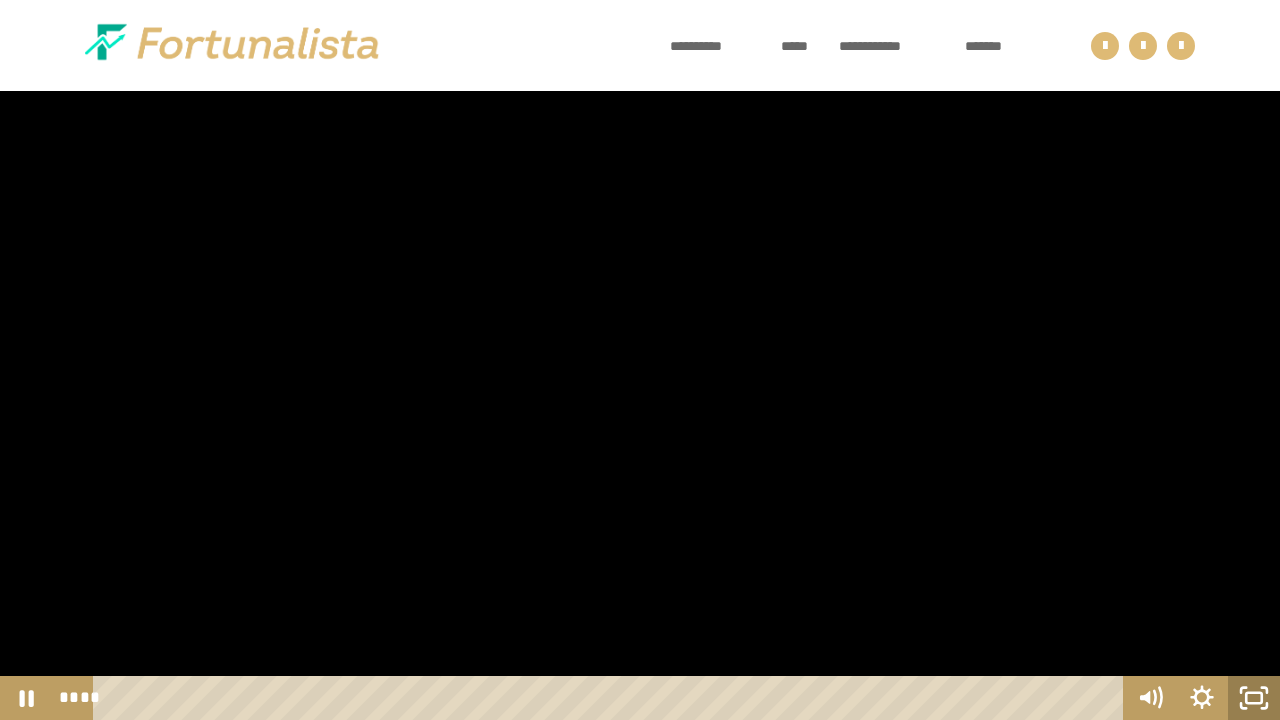 click 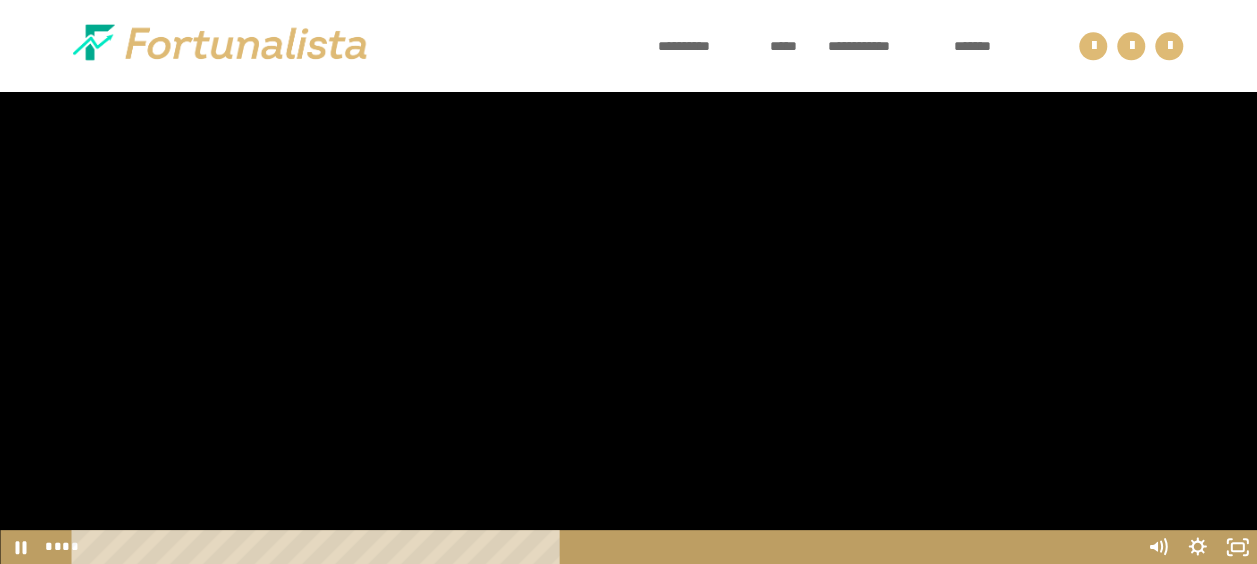scroll, scrollTop: 1061, scrollLeft: 0, axis: vertical 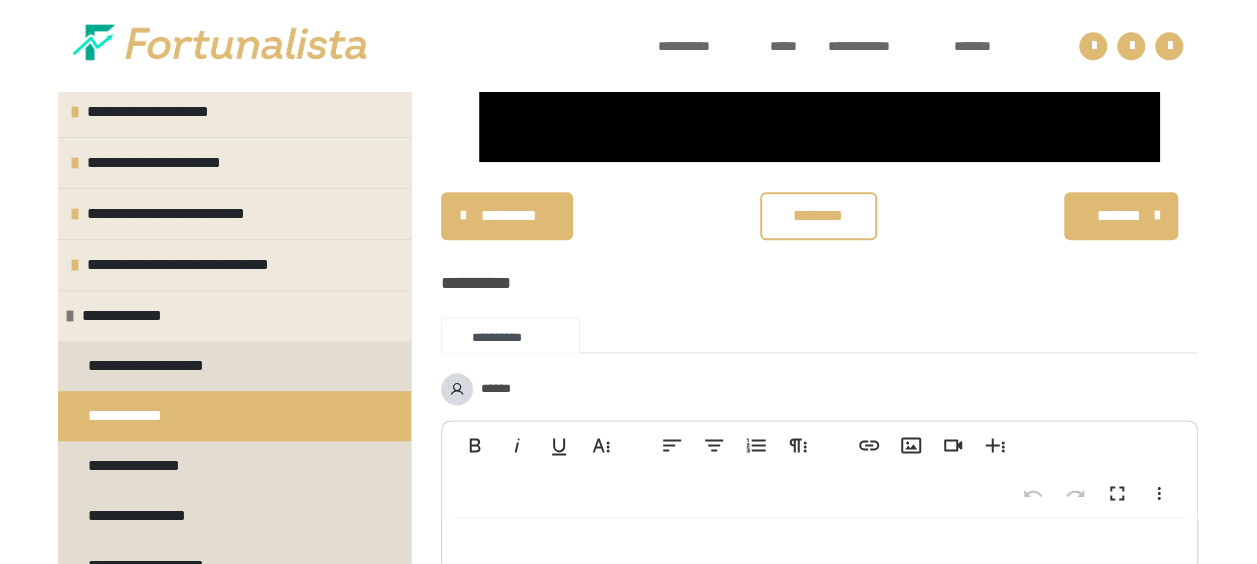 click on "********" at bounding box center [818, 216] 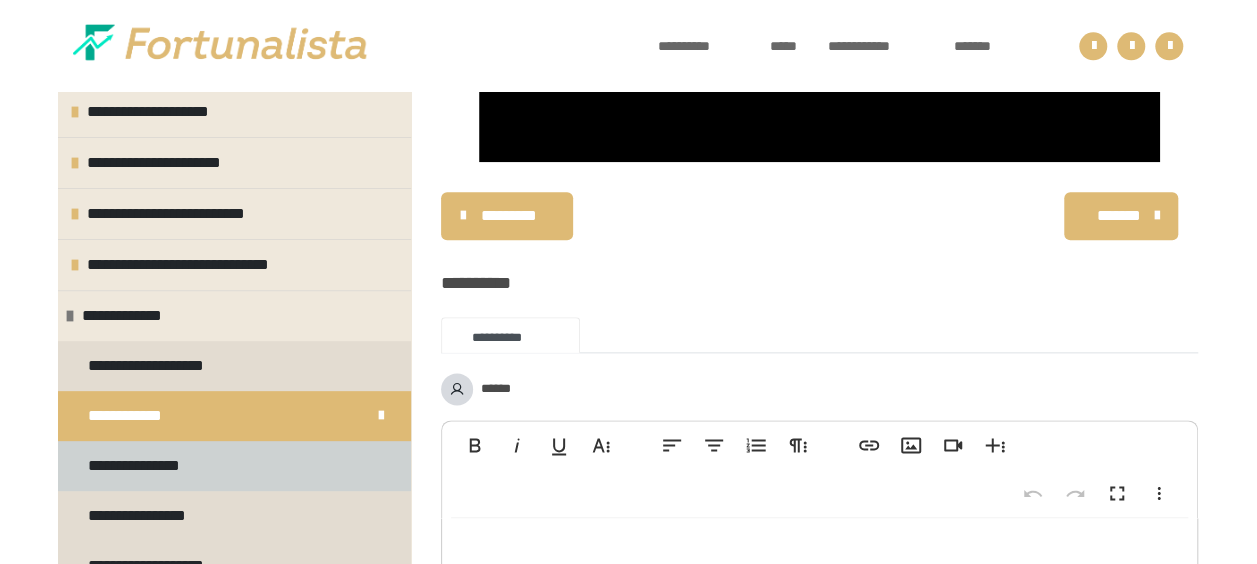 click on "**********" at bounding box center (148, 466) 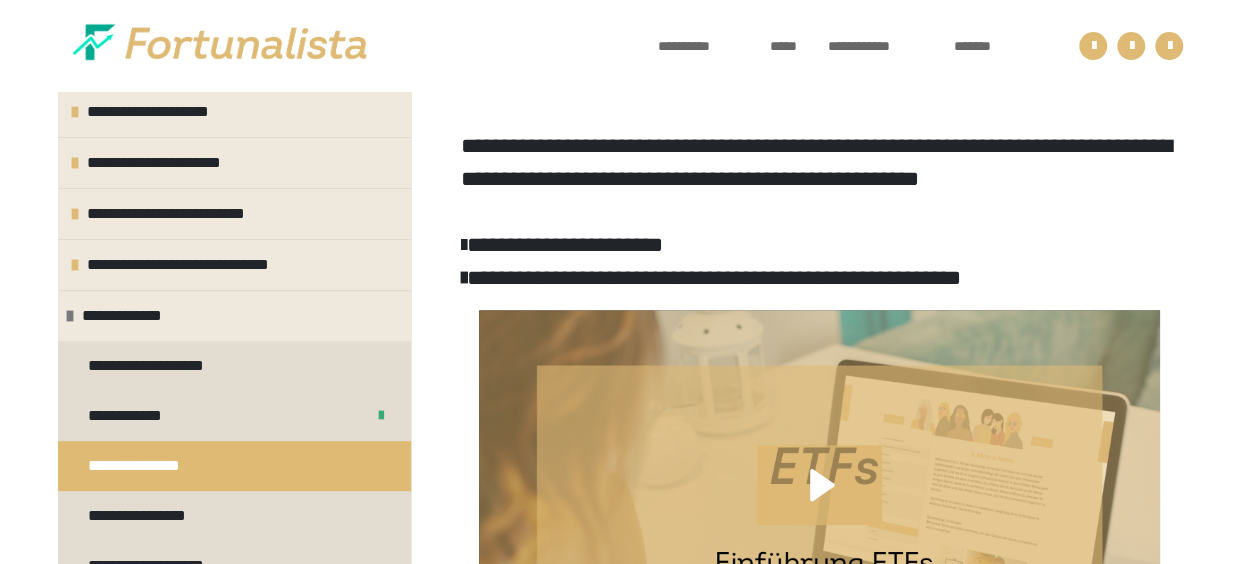 scroll, scrollTop: 284, scrollLeft: 0, axis: vertical 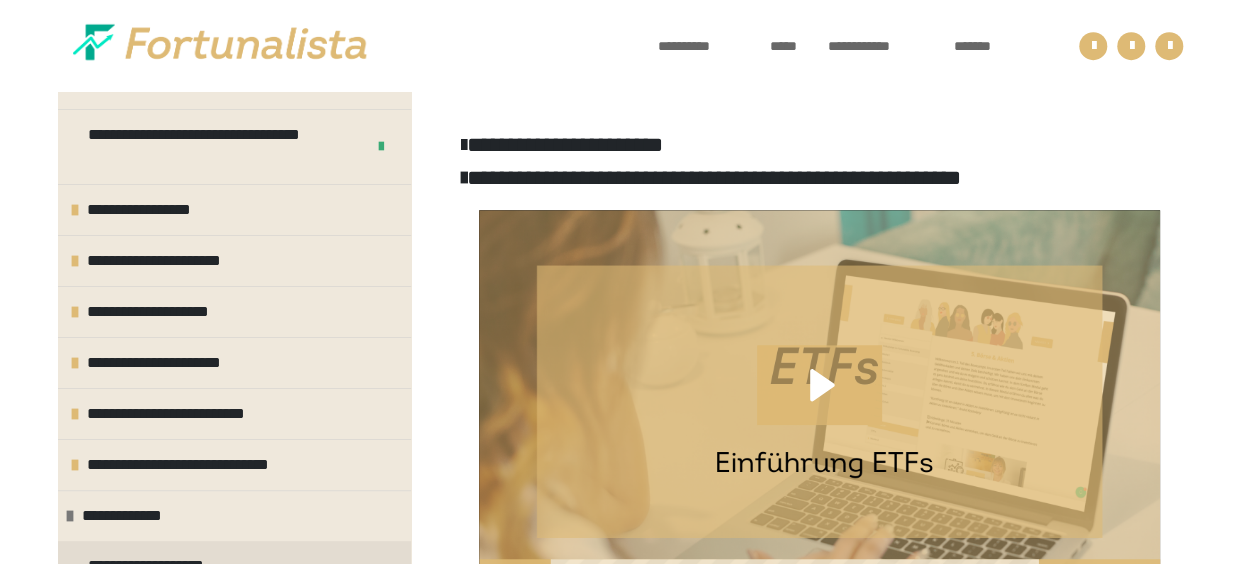 click at bounding box center [819, 401] 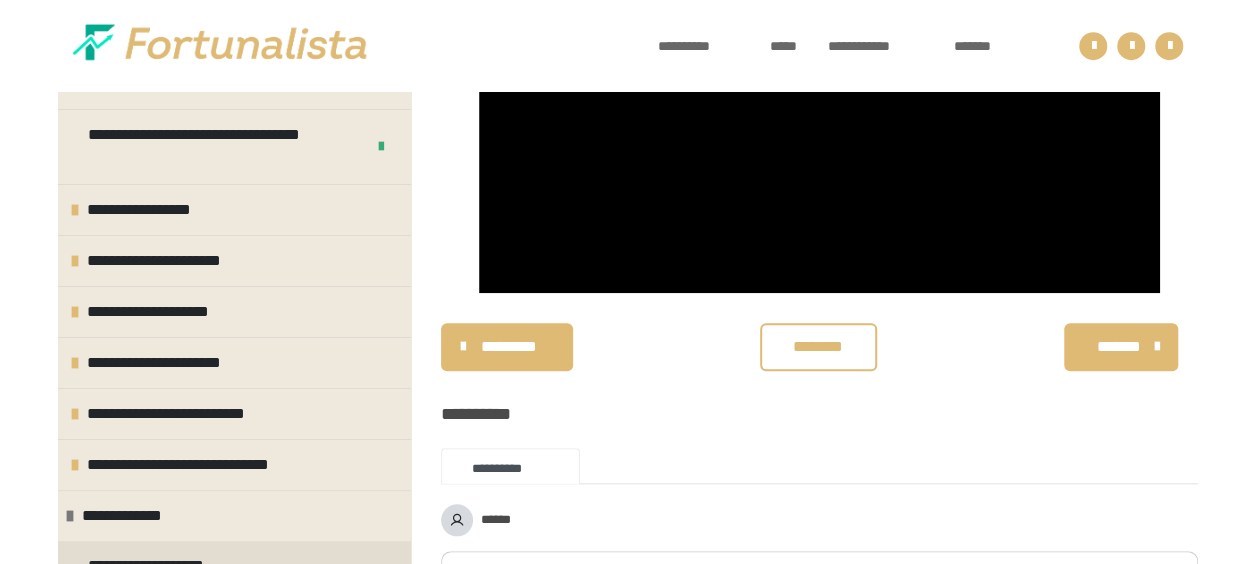 scroll, scrollTop: 661, scrollLeft: 0, axis: vertical 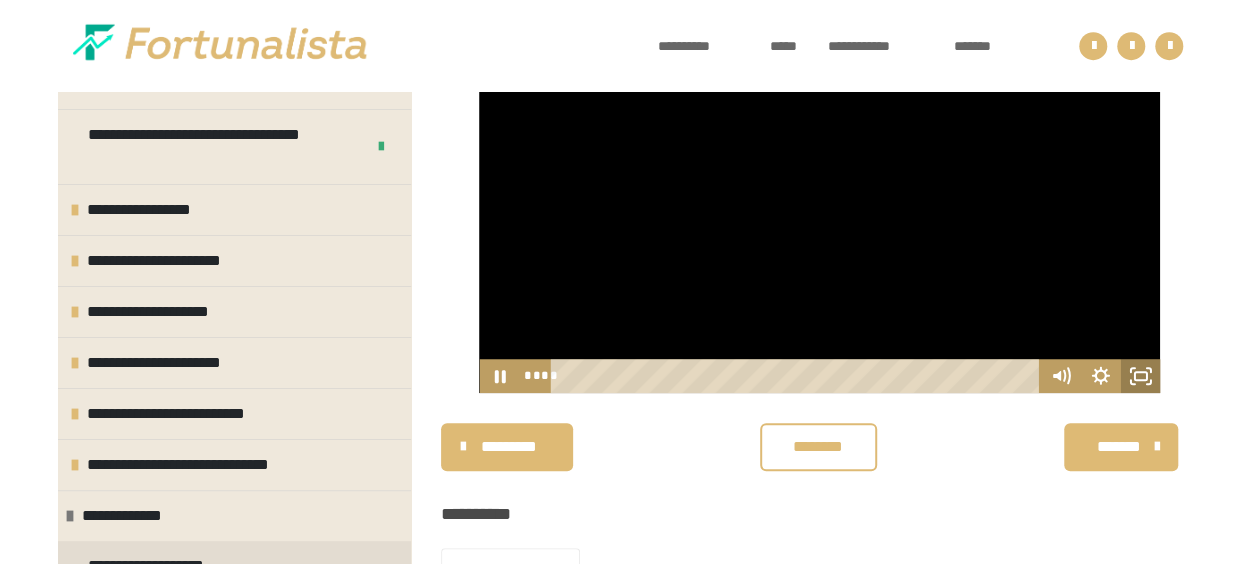 click 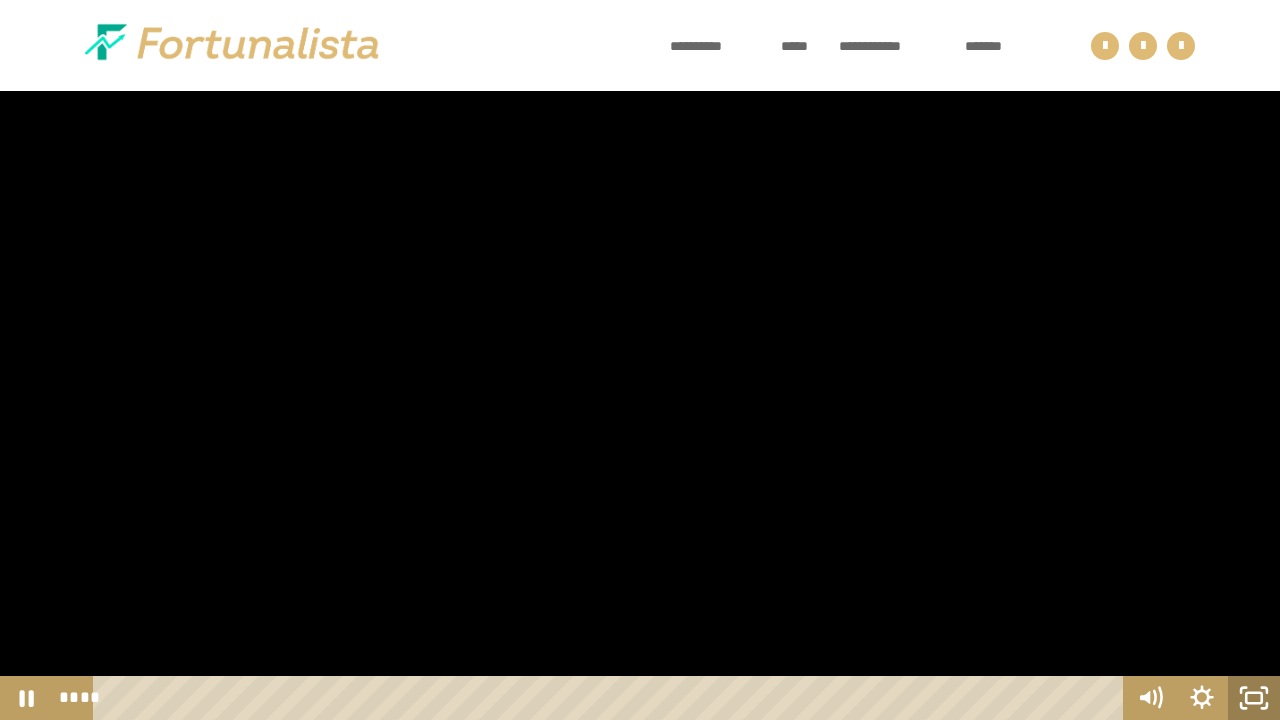click 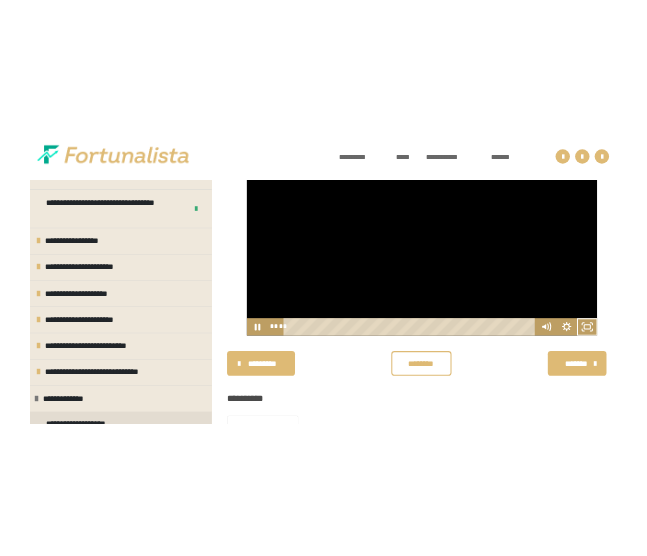 scroll, scrollTop: 561, scrollLeft: 0, axis: vertical 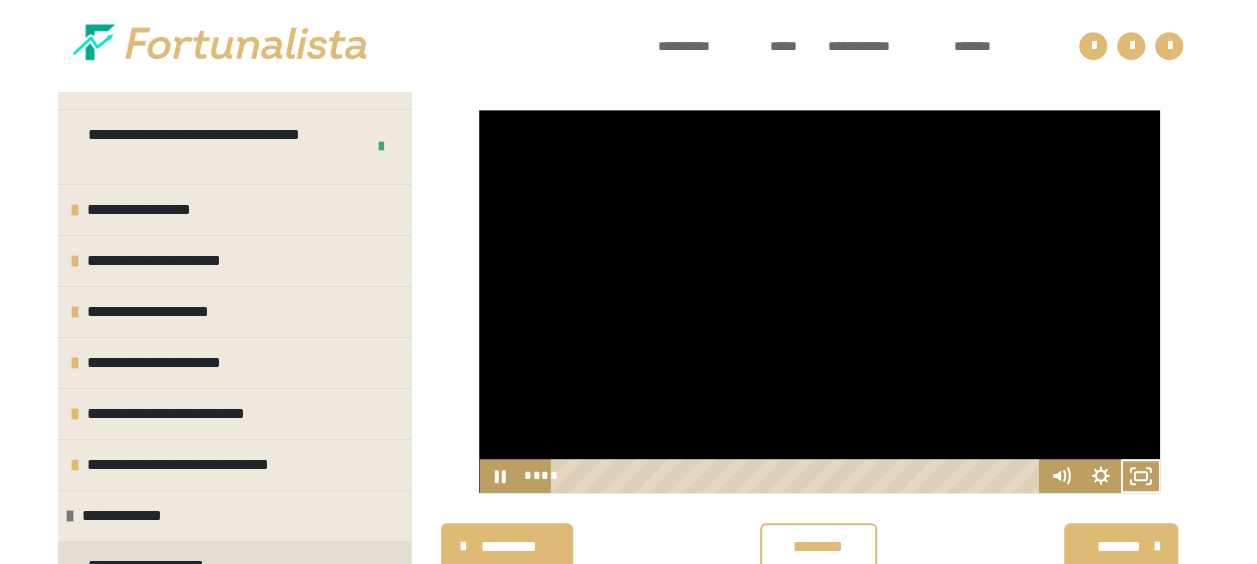 click at bounding box center [819, 301] 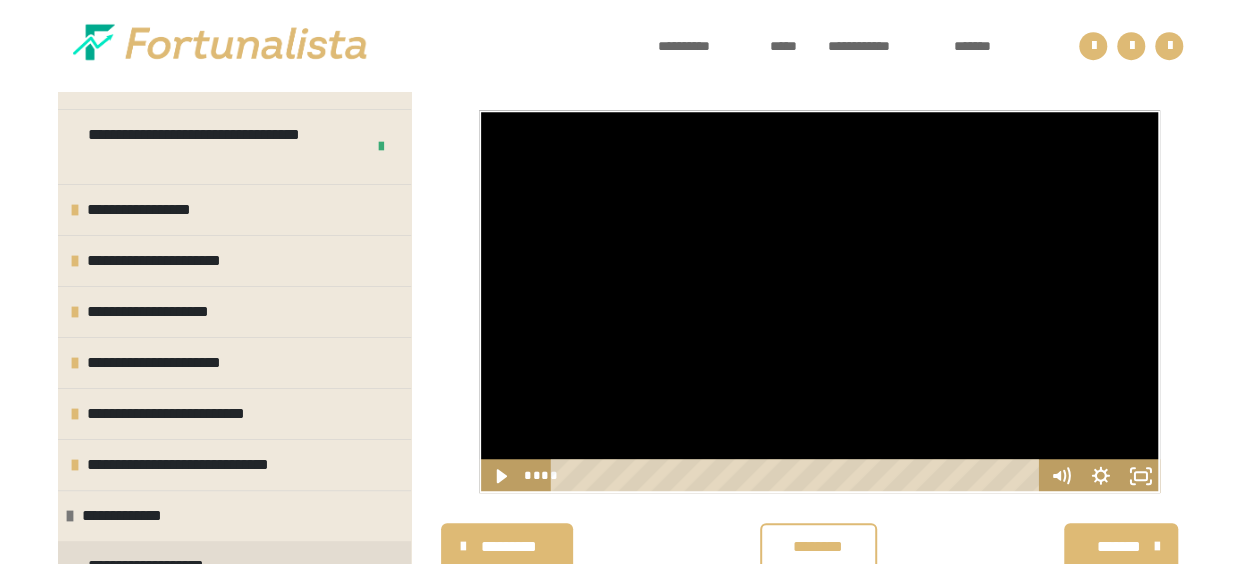 click at bounding box center [819, 301] 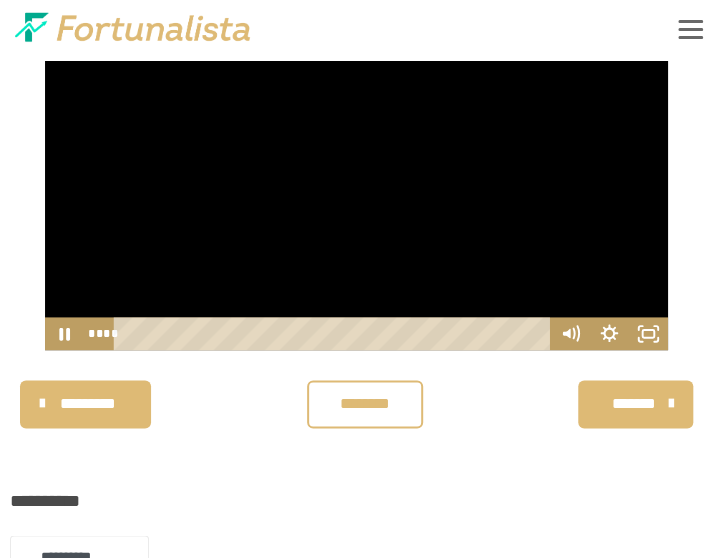 click on "**********" at bounding box center [356, 174] 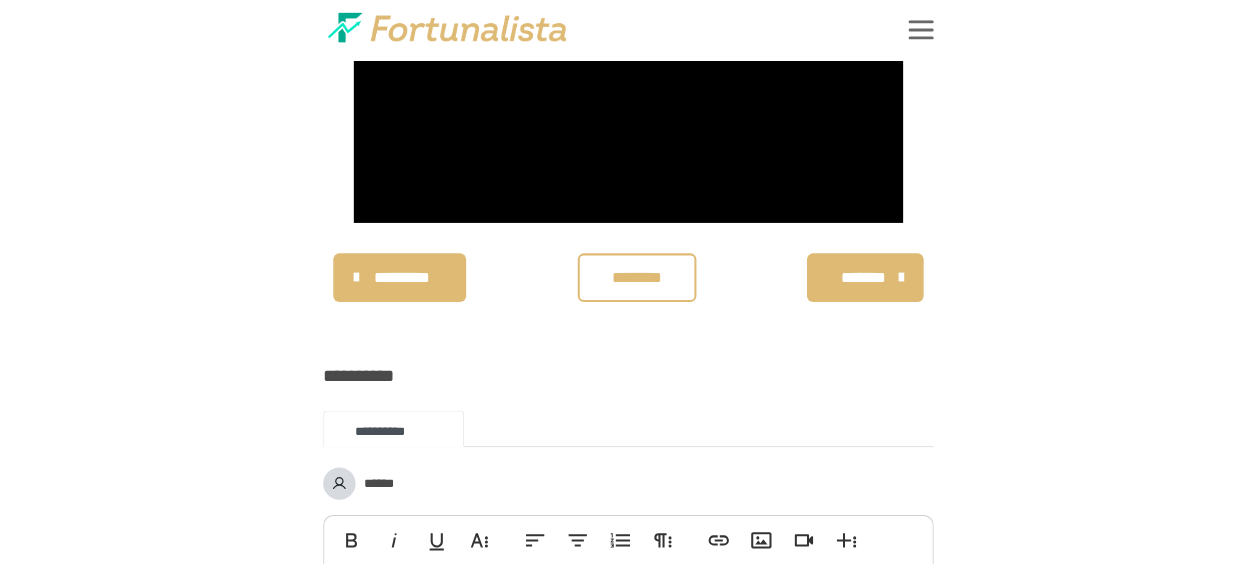 scroll, scrollTop: 800, scrollLeft: 0, axis: vertical 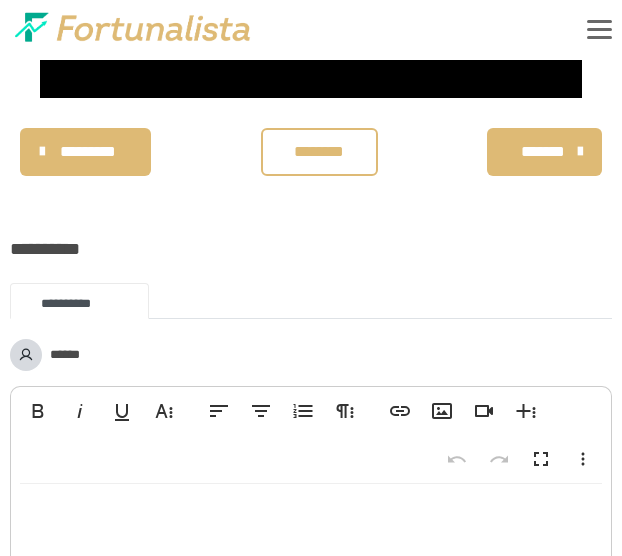 click on "********" at bounding box center [319, 152] 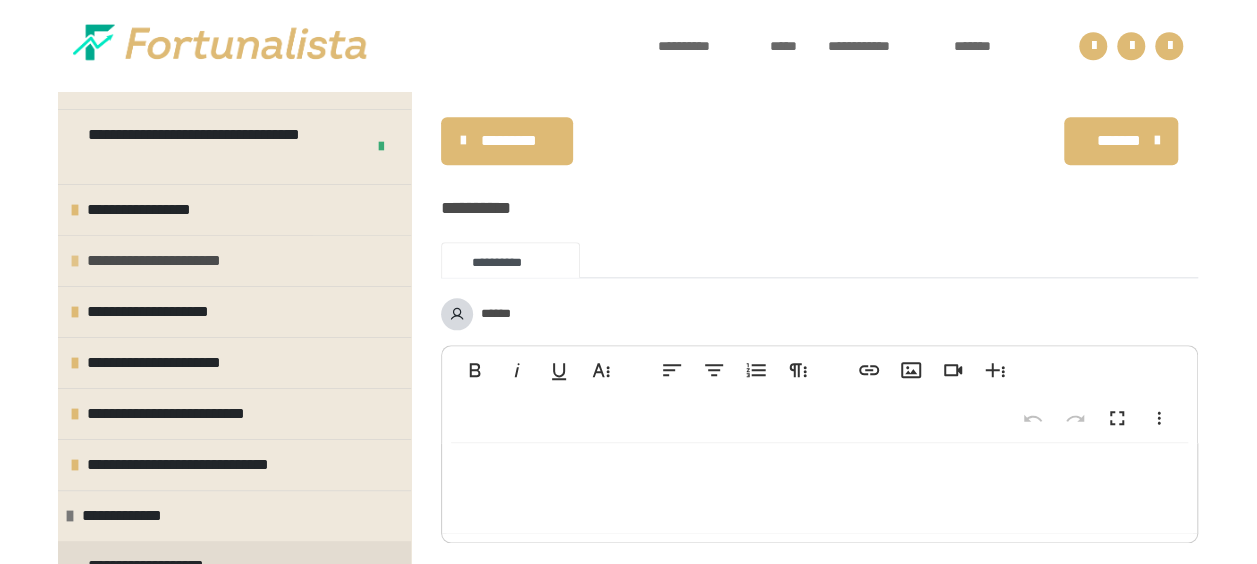 scroll, scrollTop: 1000, scrollLeft: 0, axis: vertical 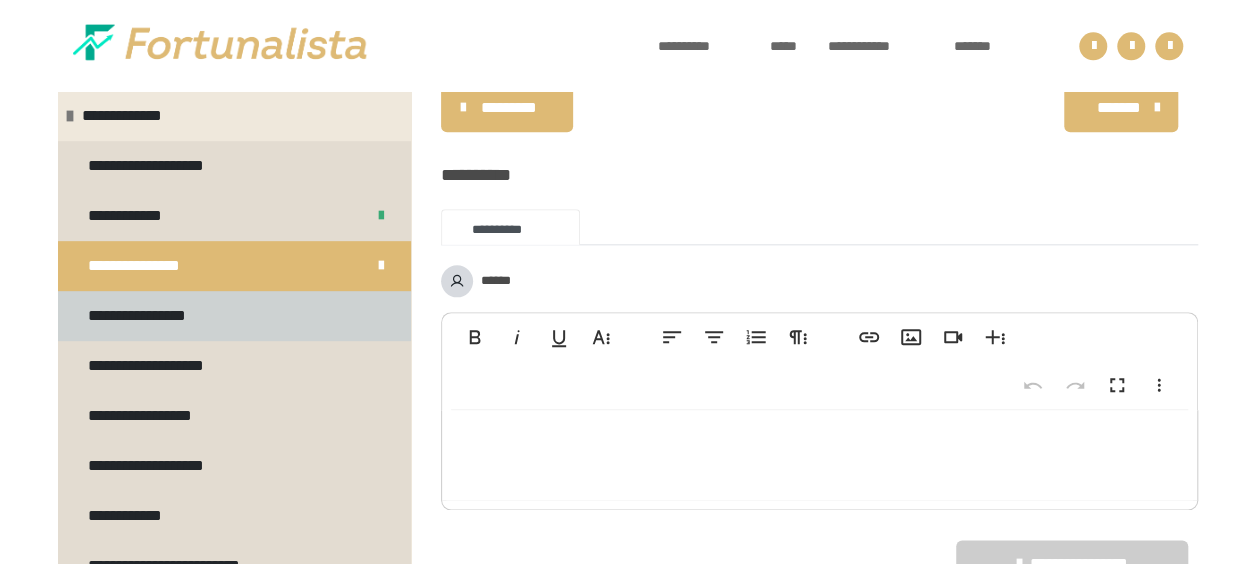 click on "**********" at bounding box center (163, 316) 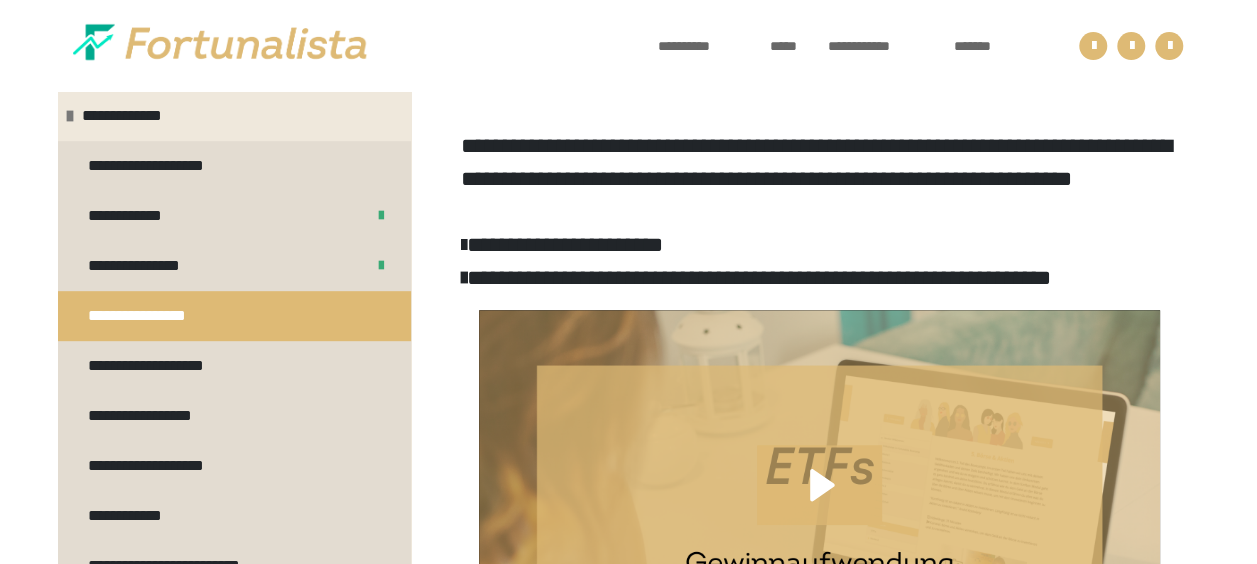 scroll, scrollTop: 288, scrollLeft: 0, axis: vertical 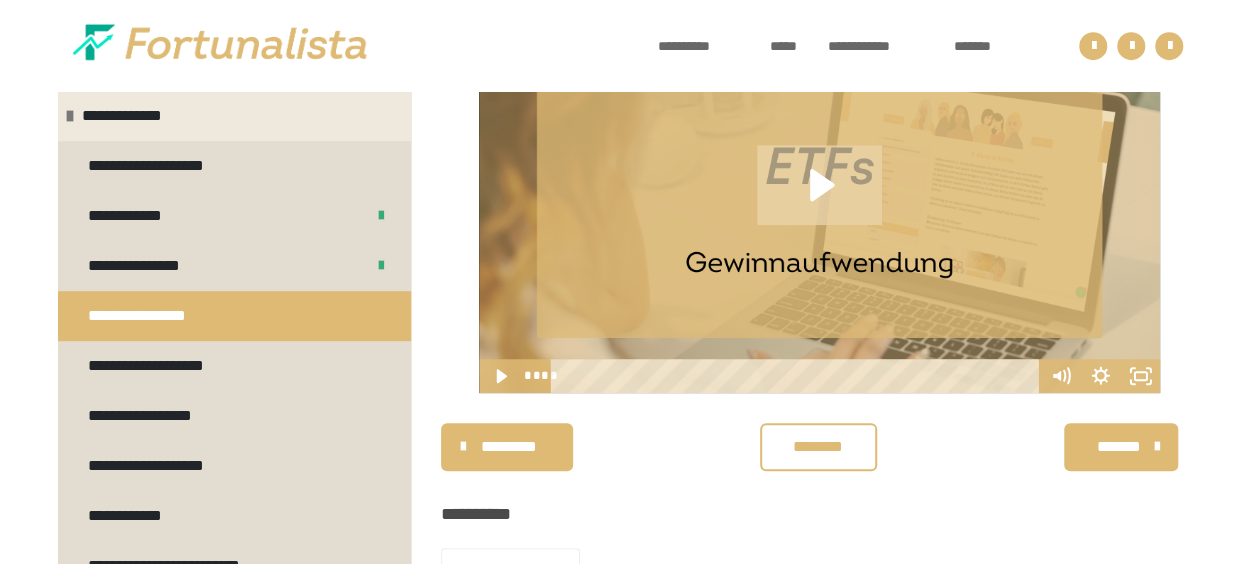 click 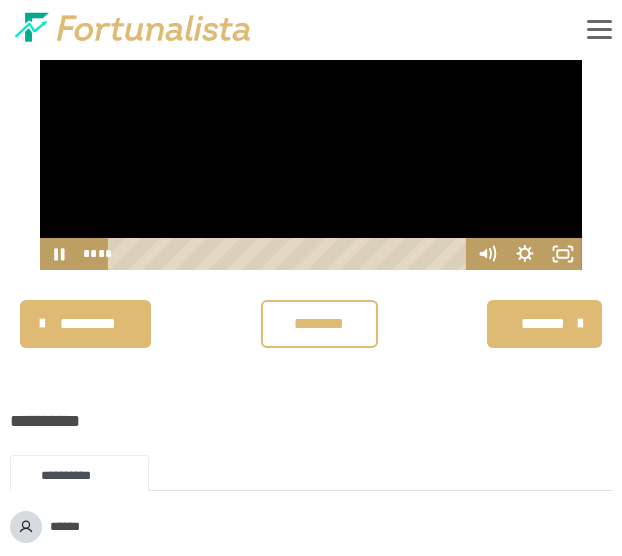click at bounding box center [311, 117] 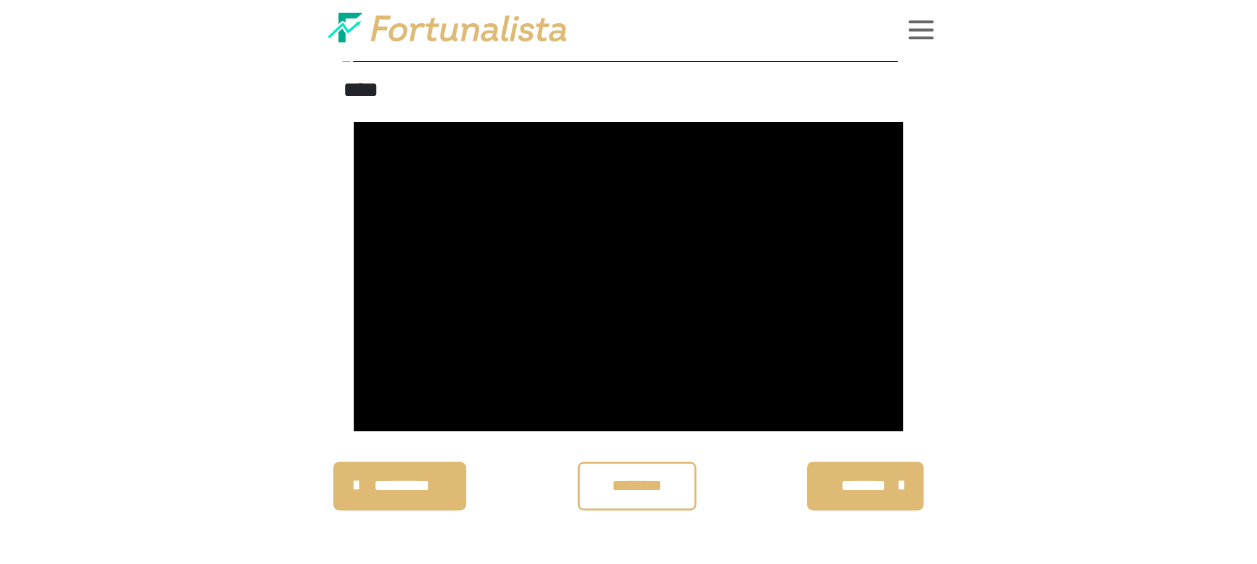 scroll, scrollTop: 461, scrollLeft: 0, axis: vertical 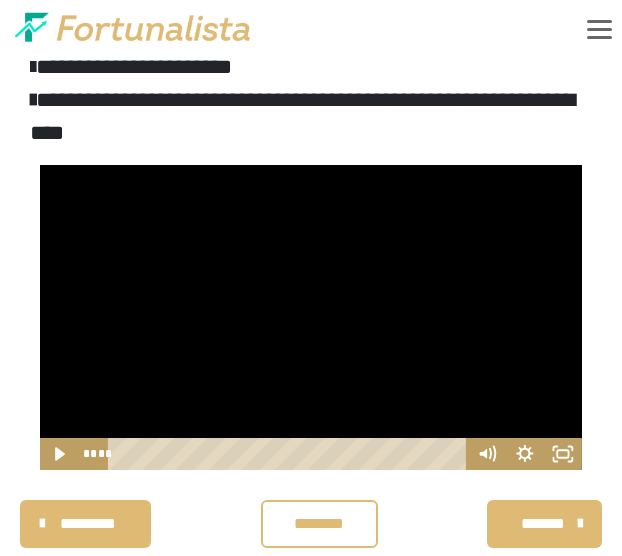 click at bounding box center (311, 317) 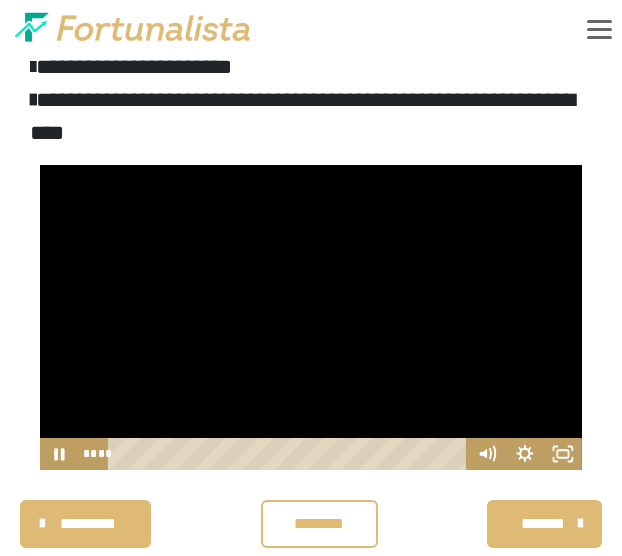 click at bounding box center (311, 317) 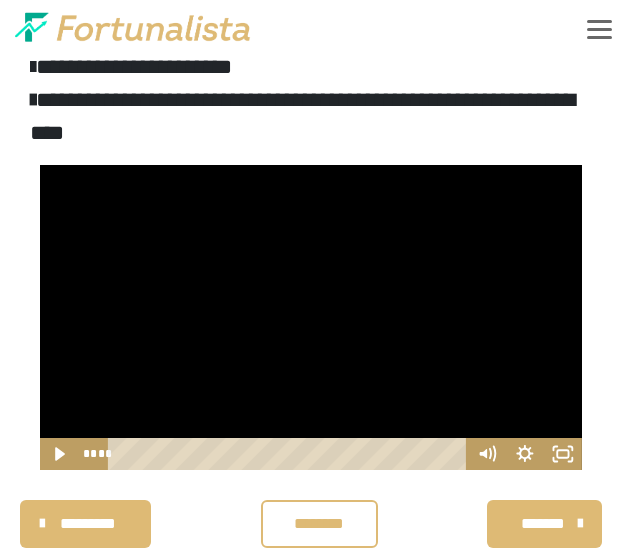 click at bounding box center (311, 317) 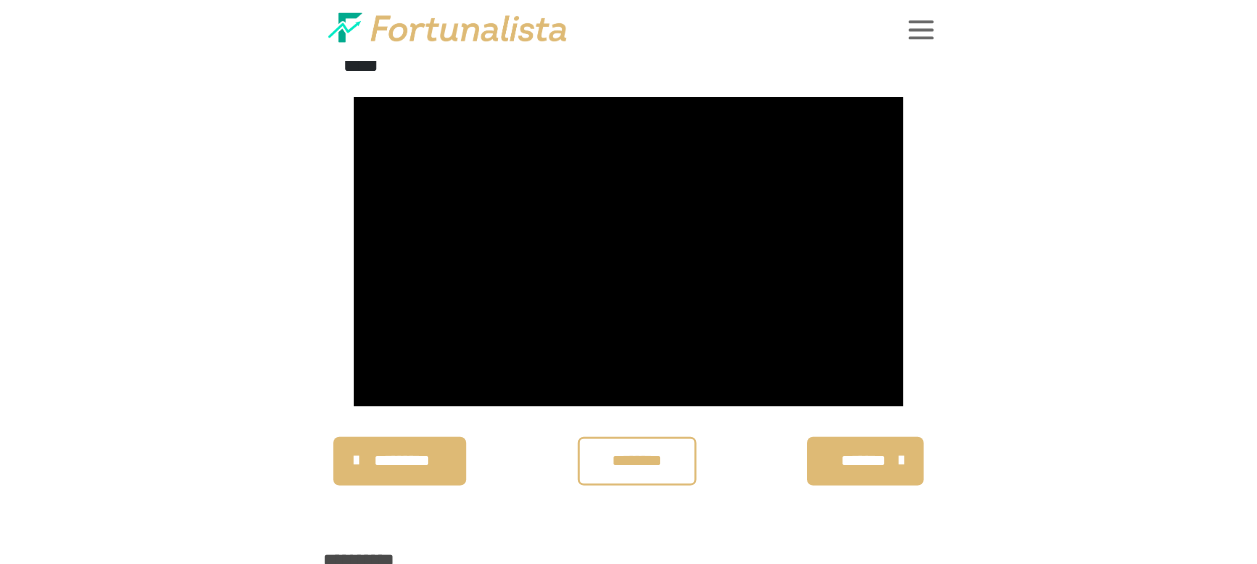 scroll, scrollTop: 561, scrollLeft: 0, axis: vertical 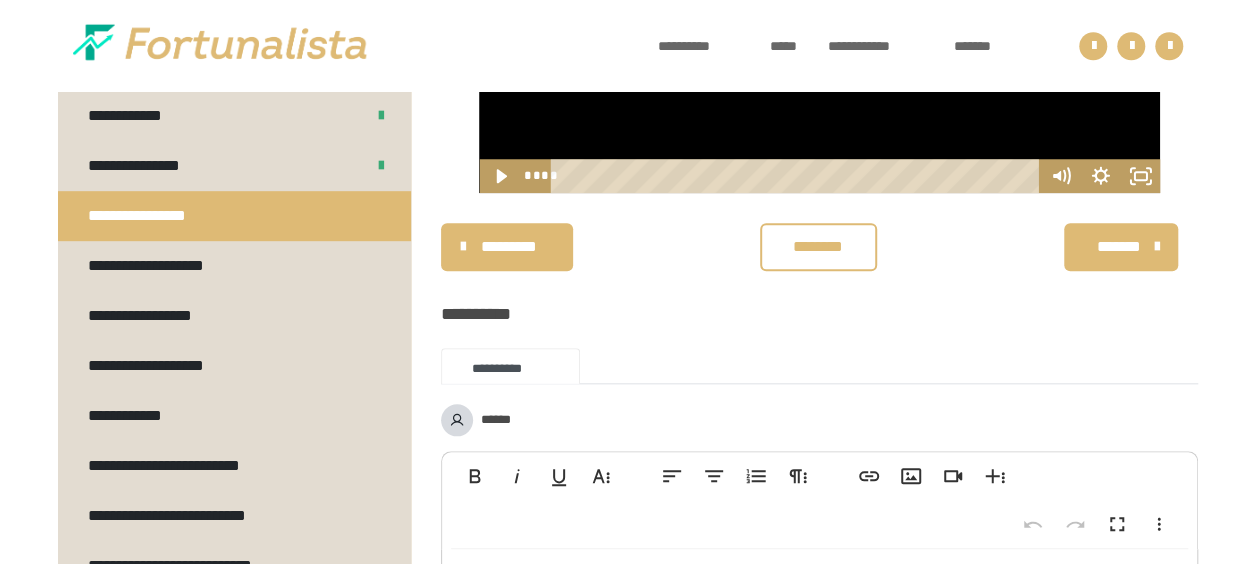 click on "********" at bounding box center [818, 247] 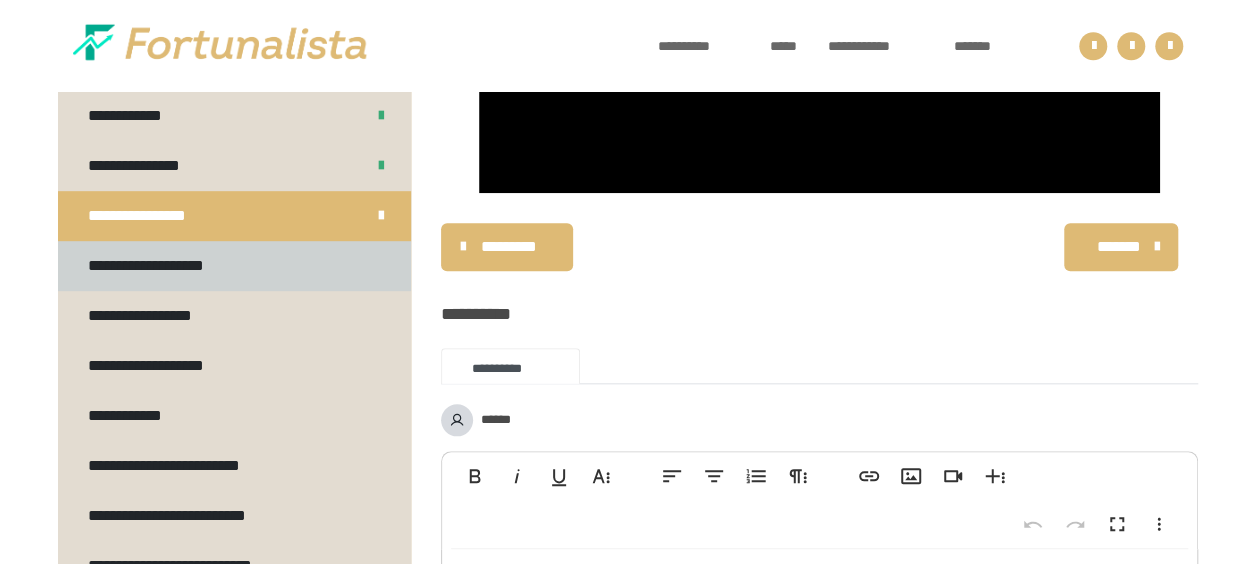click on "**********" at bounding box center (167, 266) 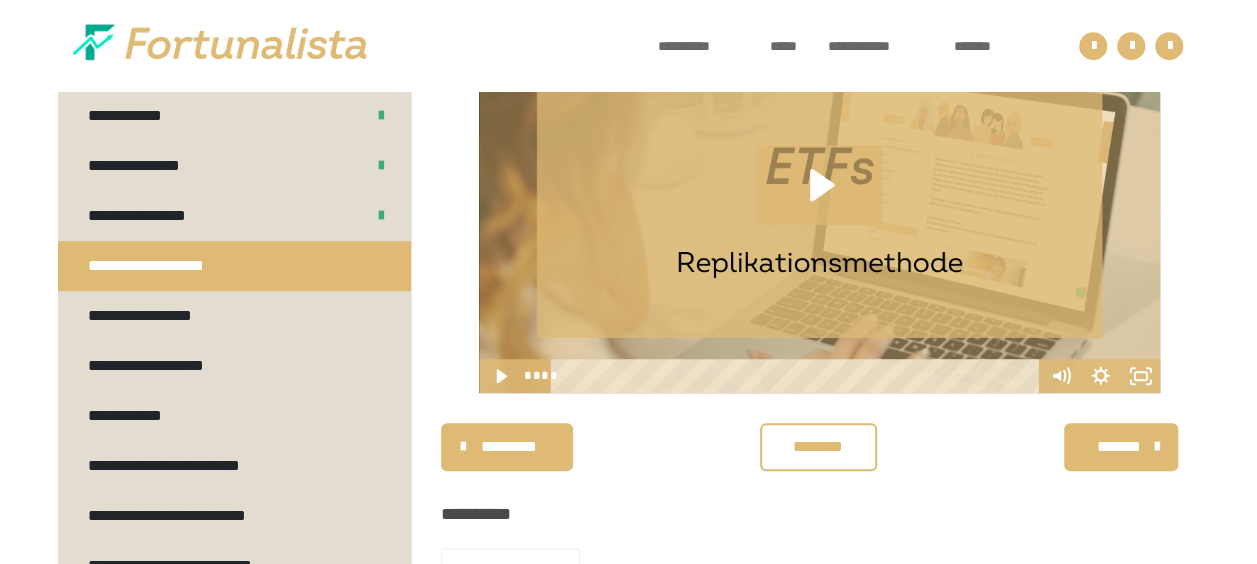 scroll, scrollTop: 561, scrollLeft: 0, axis: vertical 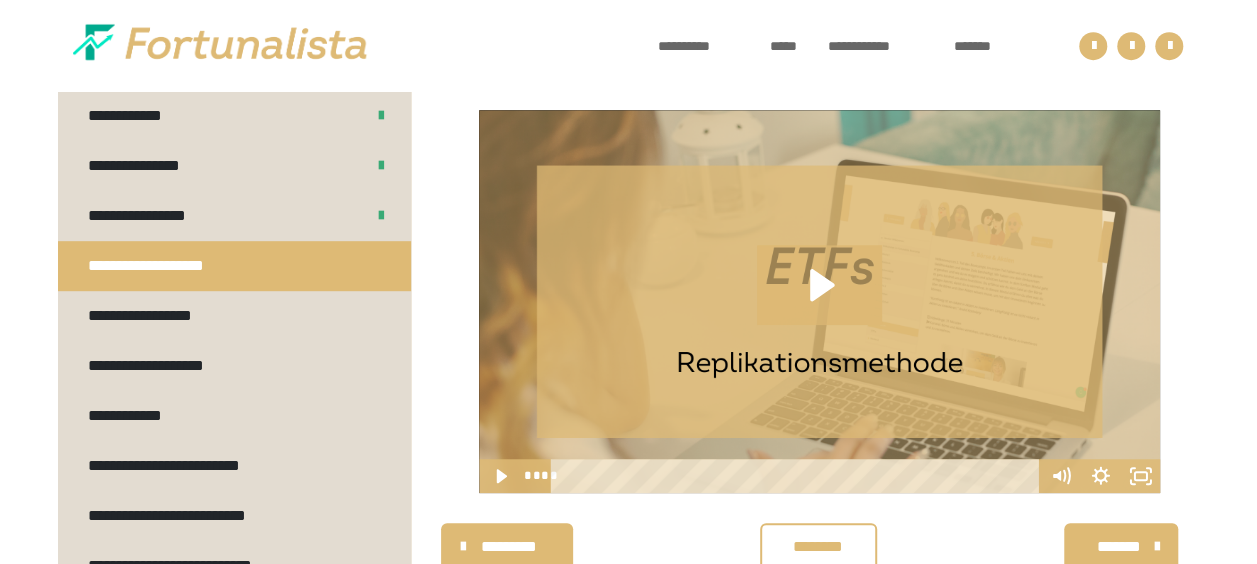 click on "**********" at bounding box center [819, 301] 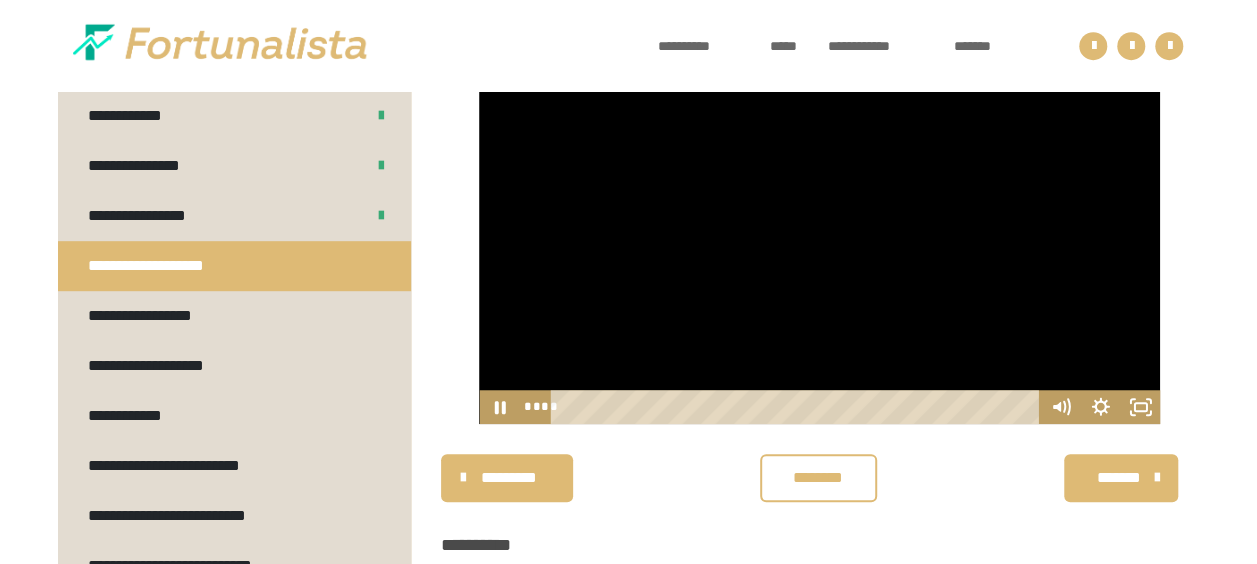 scroll, scrollTop: 661, scrollLeft: 0, axis: vertical 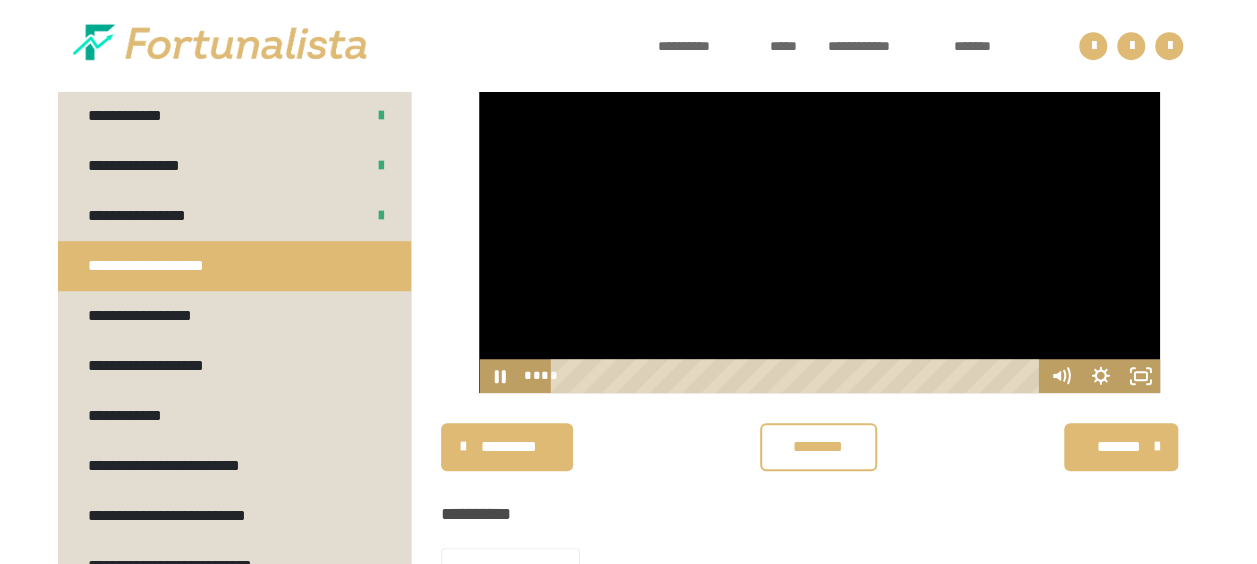 click at bounding box center [819, 201] 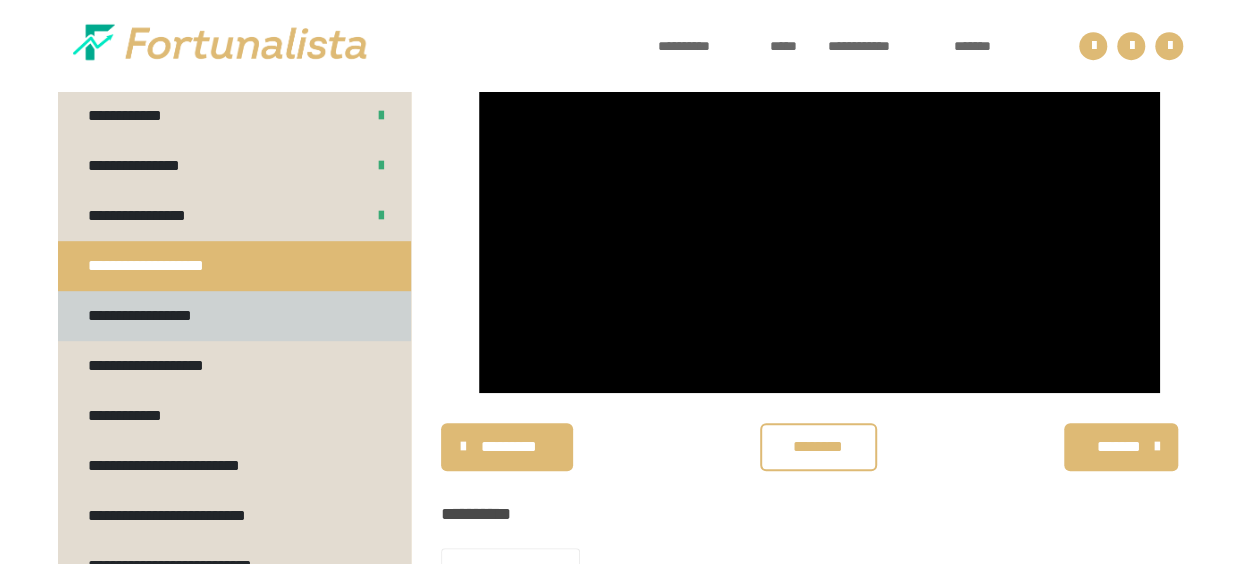 click on "**********" at bounding box center (164, 316) 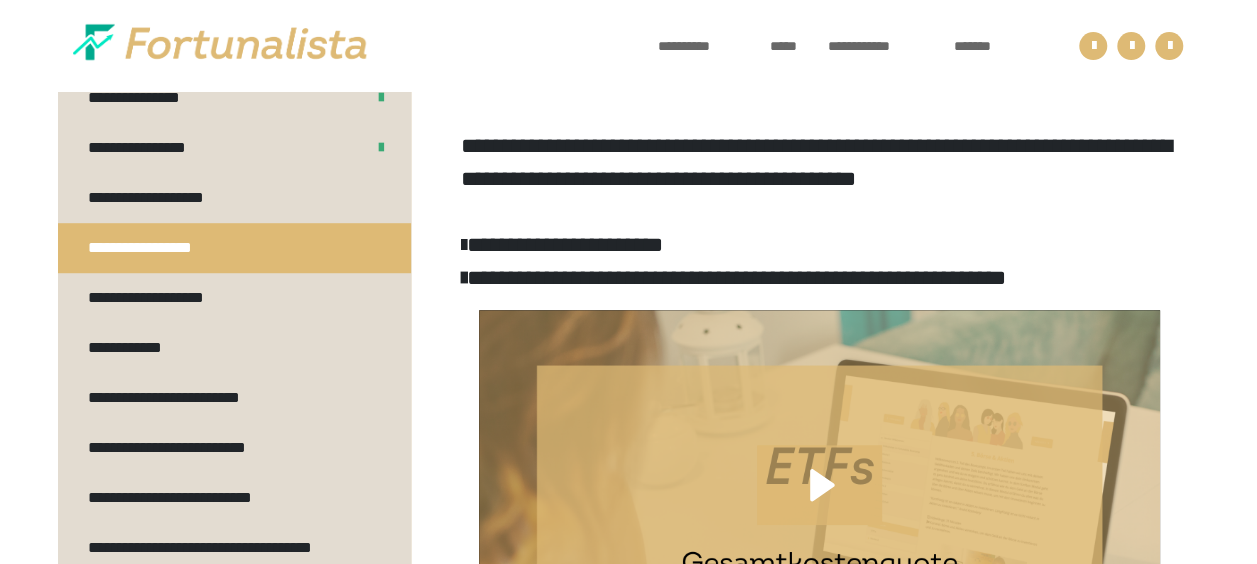 scroll, scrollTop: 600, scrollLeft: 0, axis: vertical 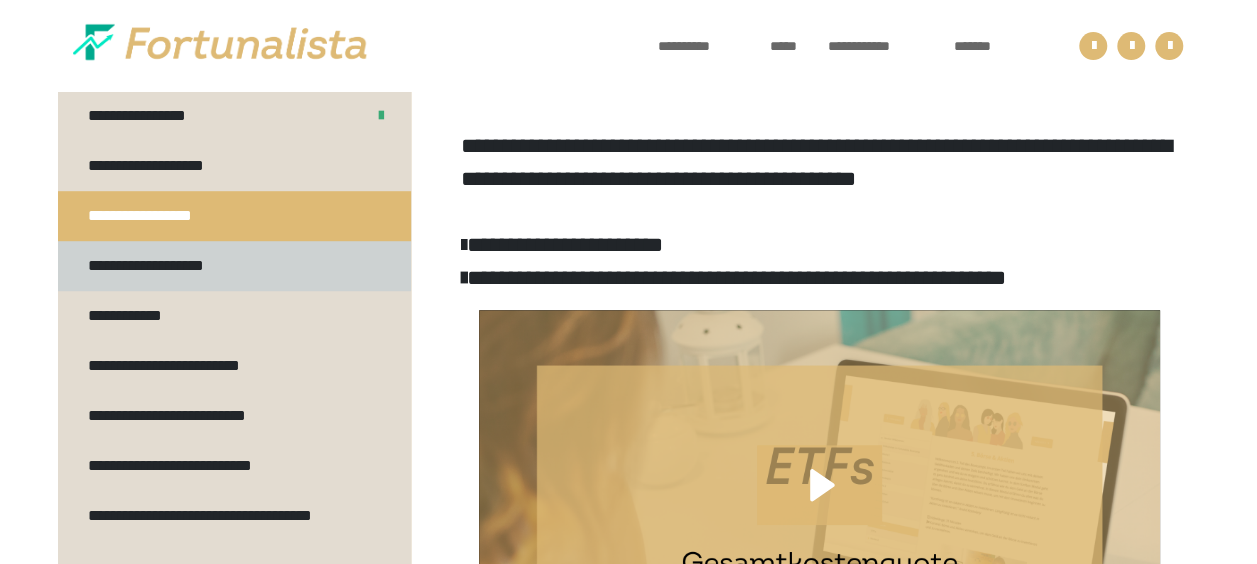 click on "**********" at bounding box center (160, 266) 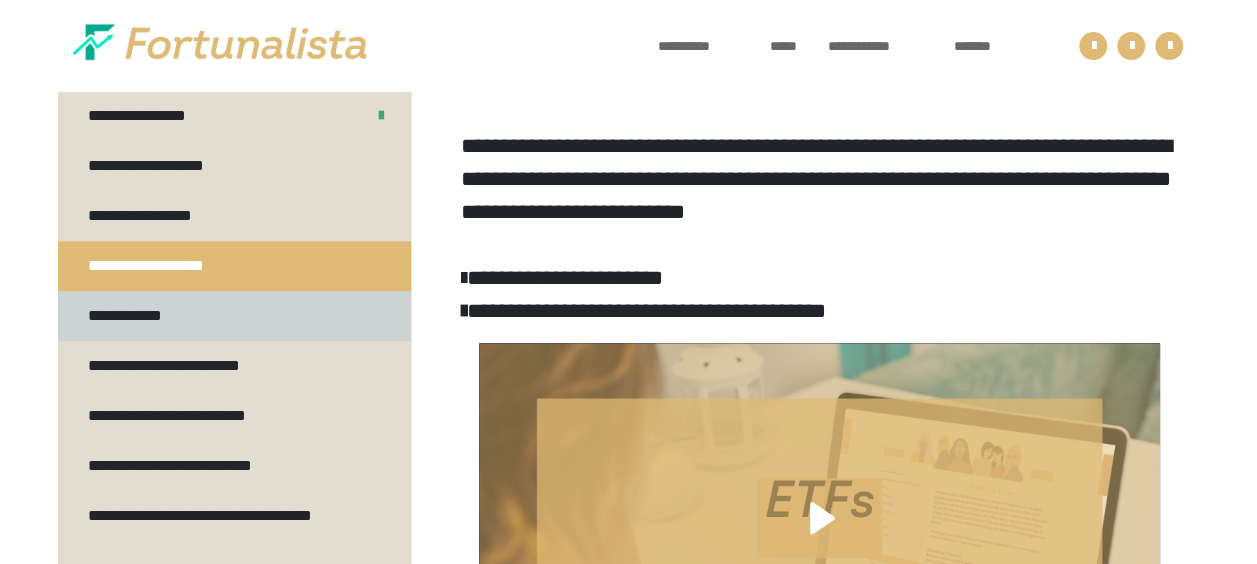 click on "**********" at bounding box center (234, 316) 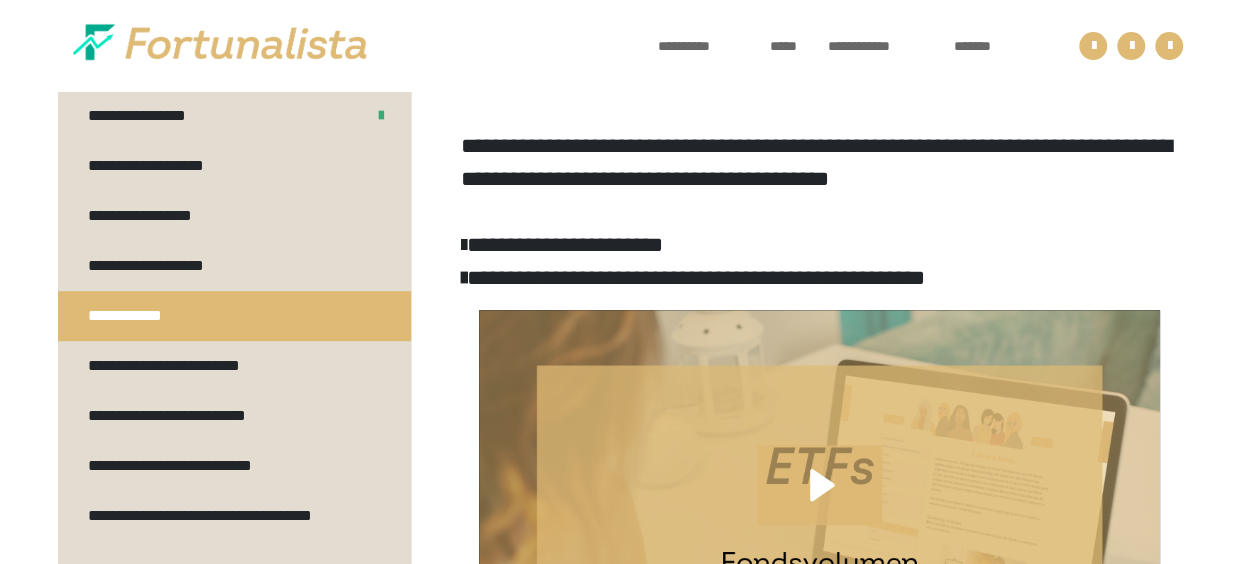 scroll, scrollTop: 700, scrollLeft: 0, axis: vertical 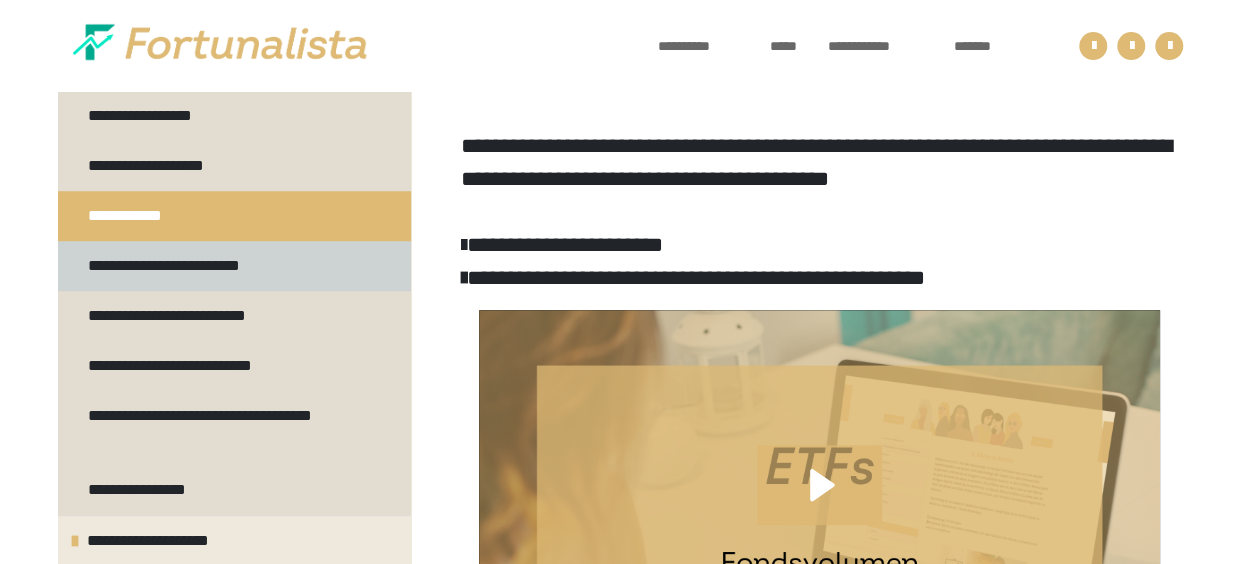 click on "**********" at bounding box center (180, 266) 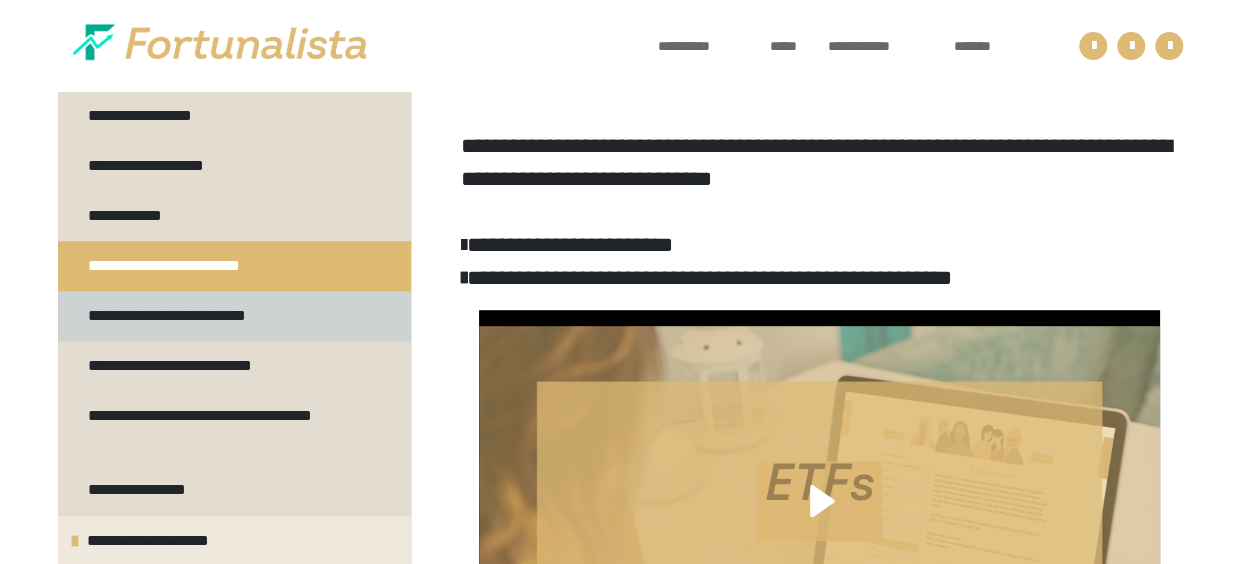 click on "**********" at bounding box center [186, 316] 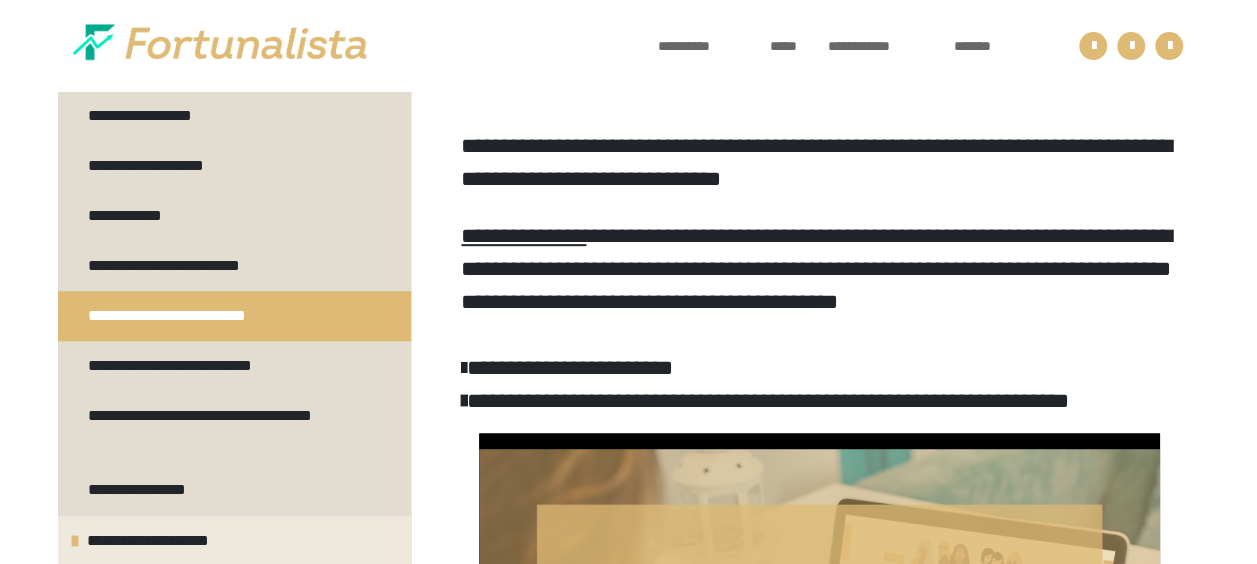 scroll, scrollTop: 600, scrollLeft: 0, axis: vertical 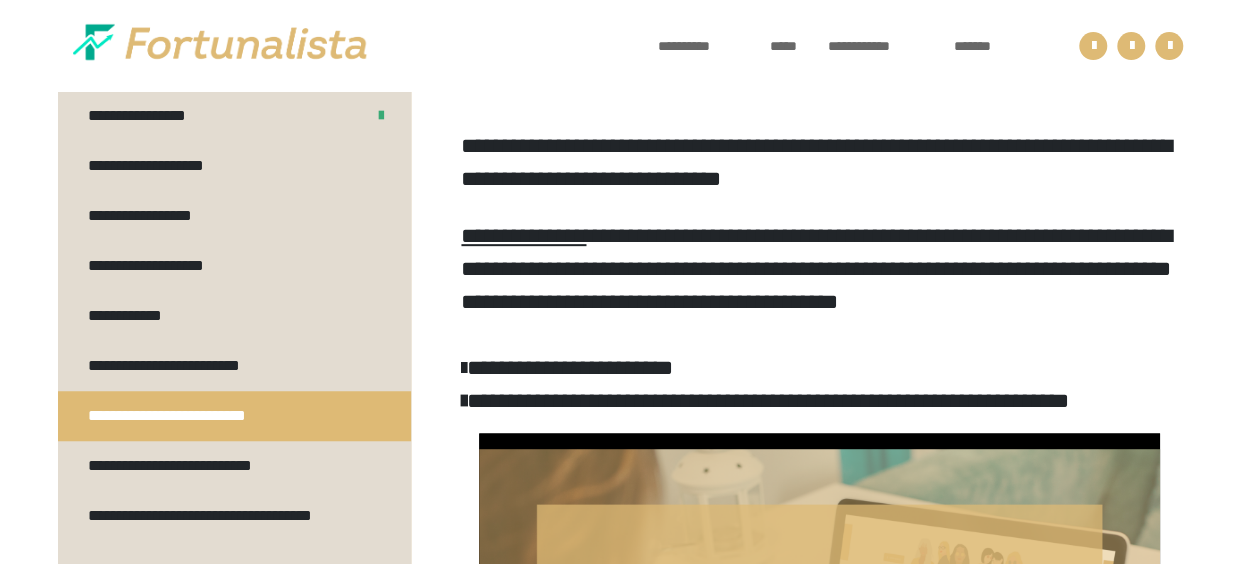 click on "**********" at bounding box center [234, 316] 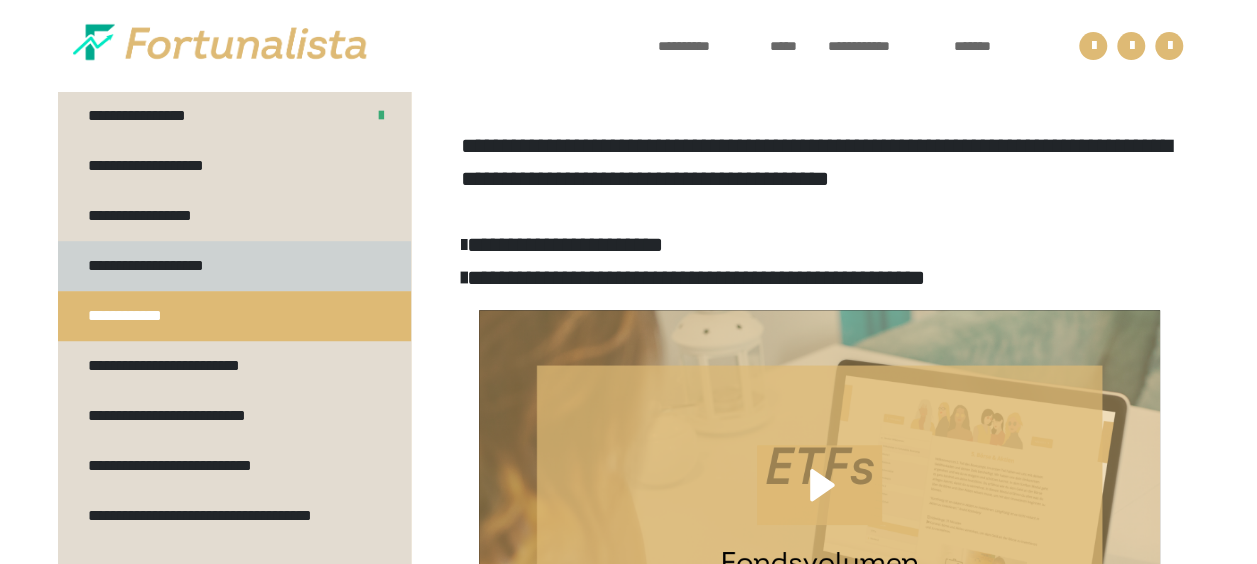 click on "**********" at bounding box center [160, 266] 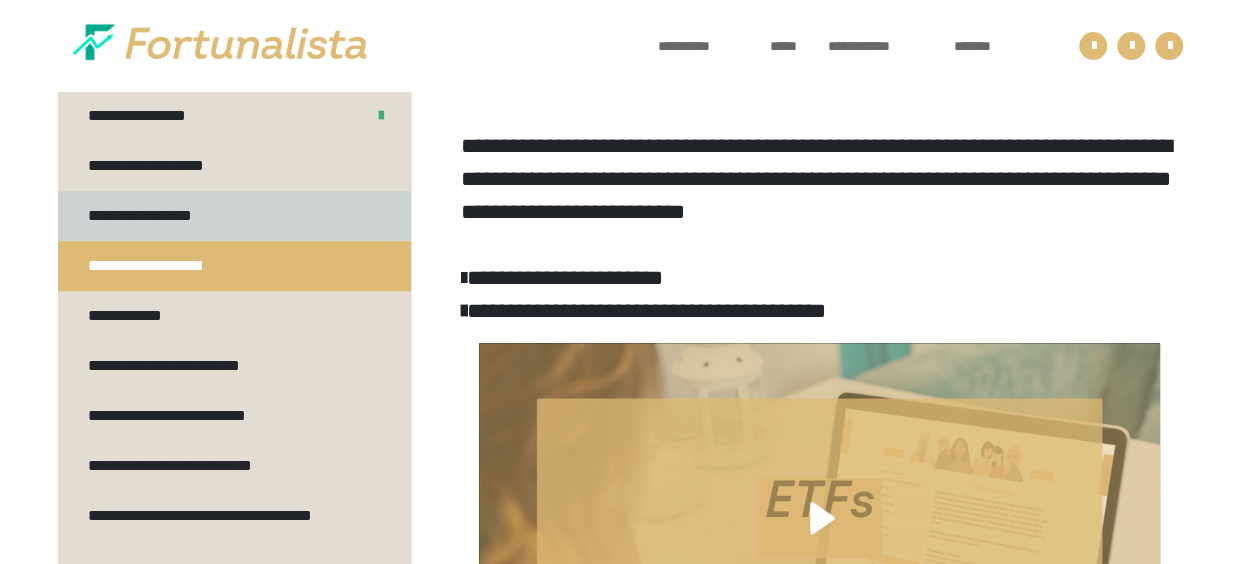 click on "**********" at bounding box center (164, 216) 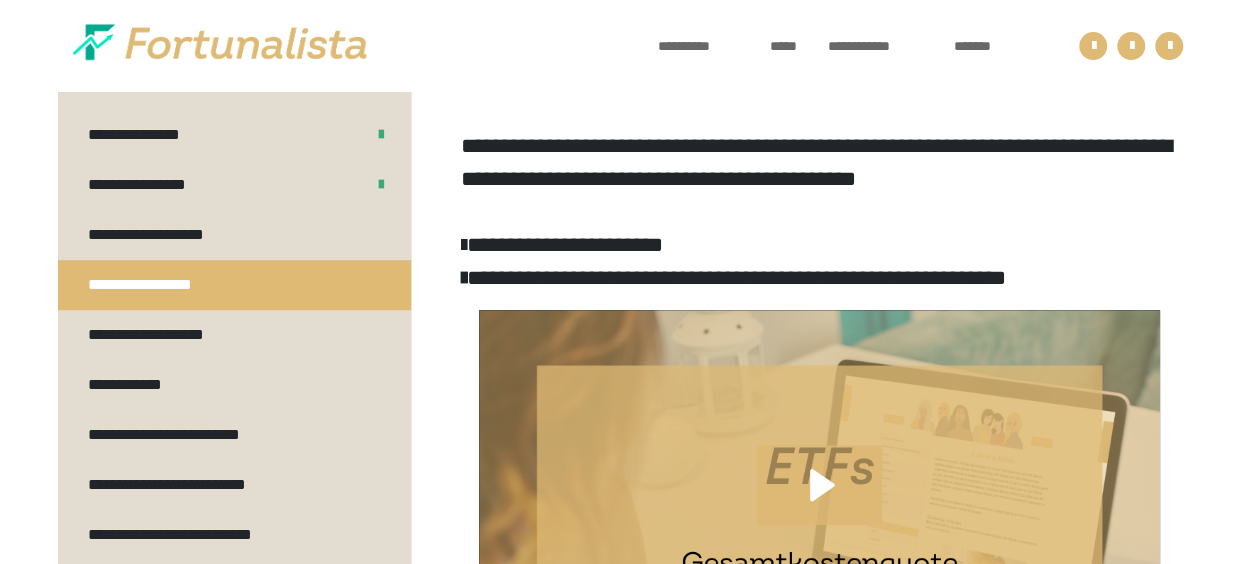 scroll, scrollTop: 500, scrollLeft: 0, axis: vertical 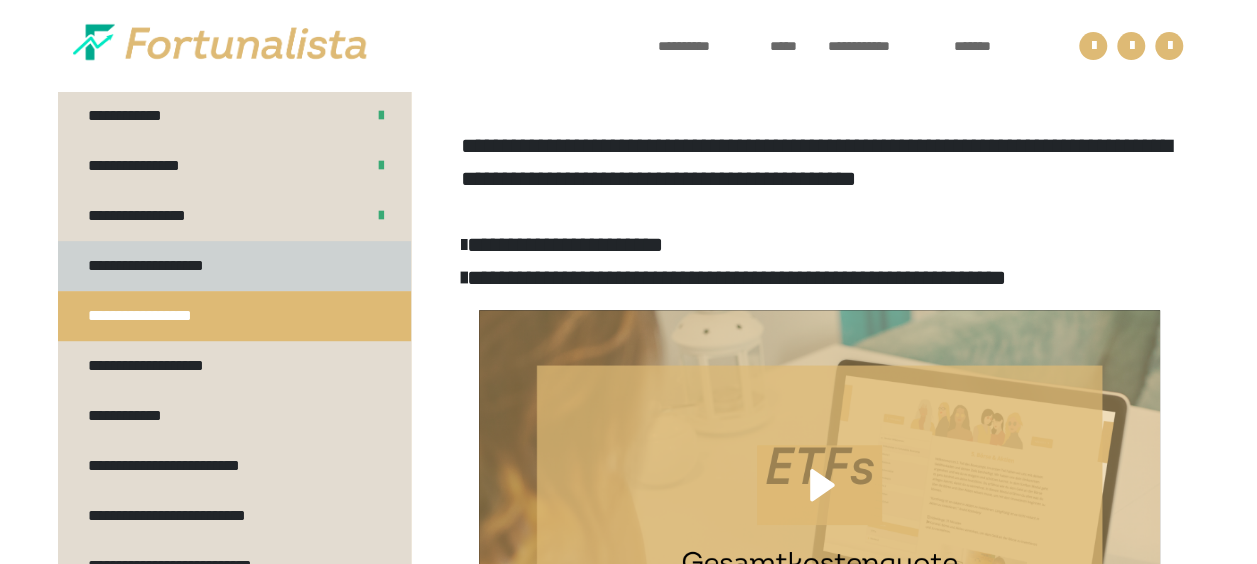 click on "**********" at bounding box center (167, 266) 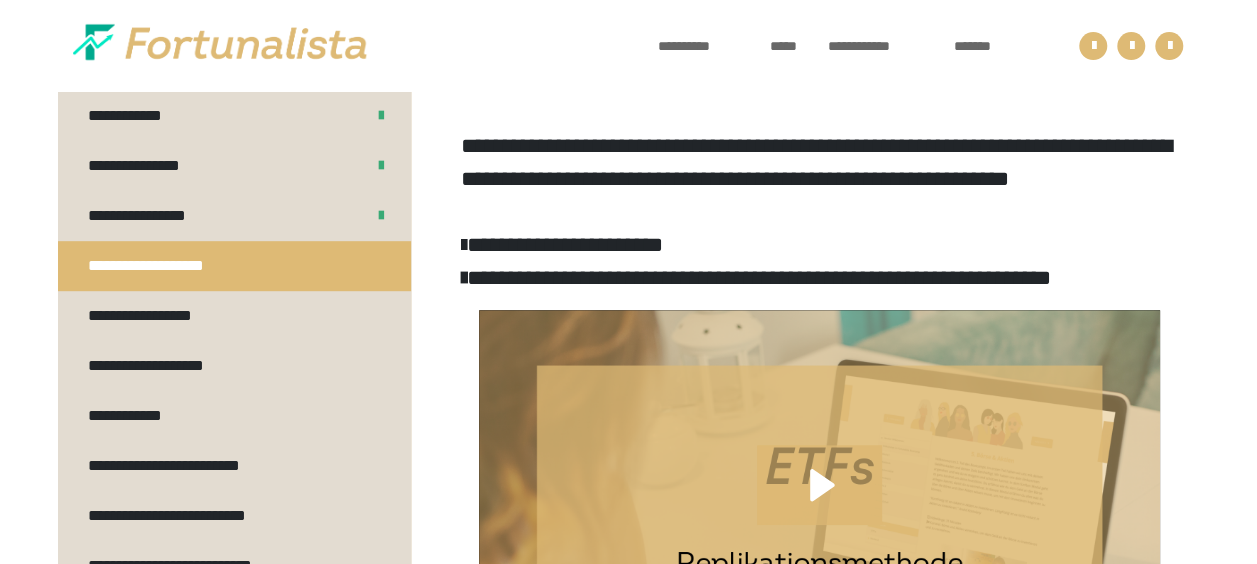click on "**********" at bounding box center [167, 266] 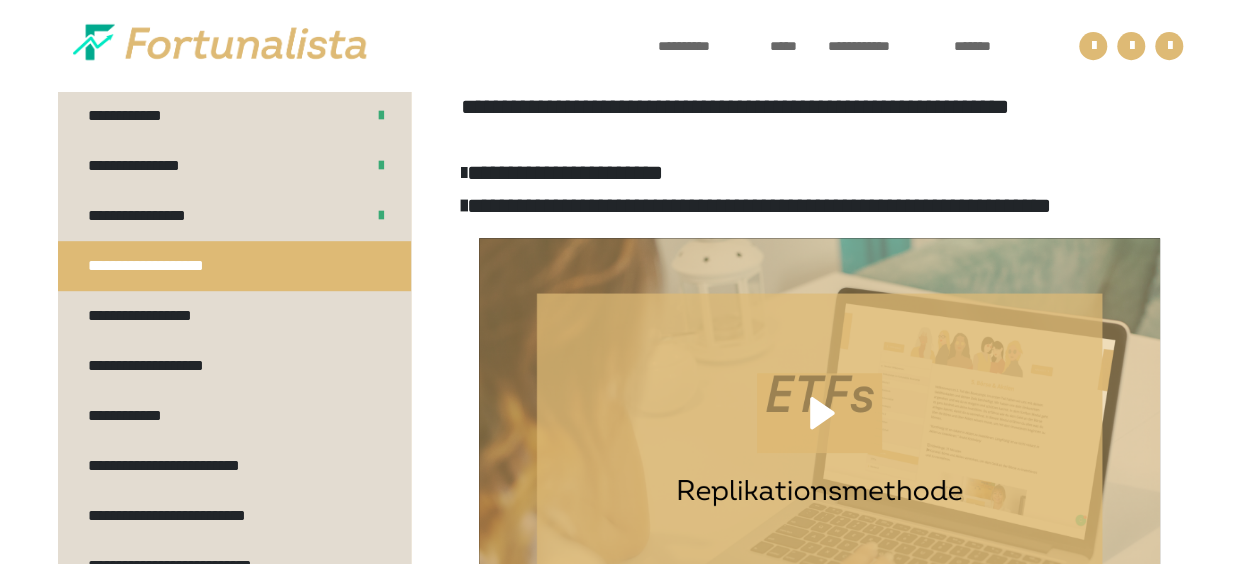 scroll, scrollTop: 561, scrollLeft: 0, axis: vertical 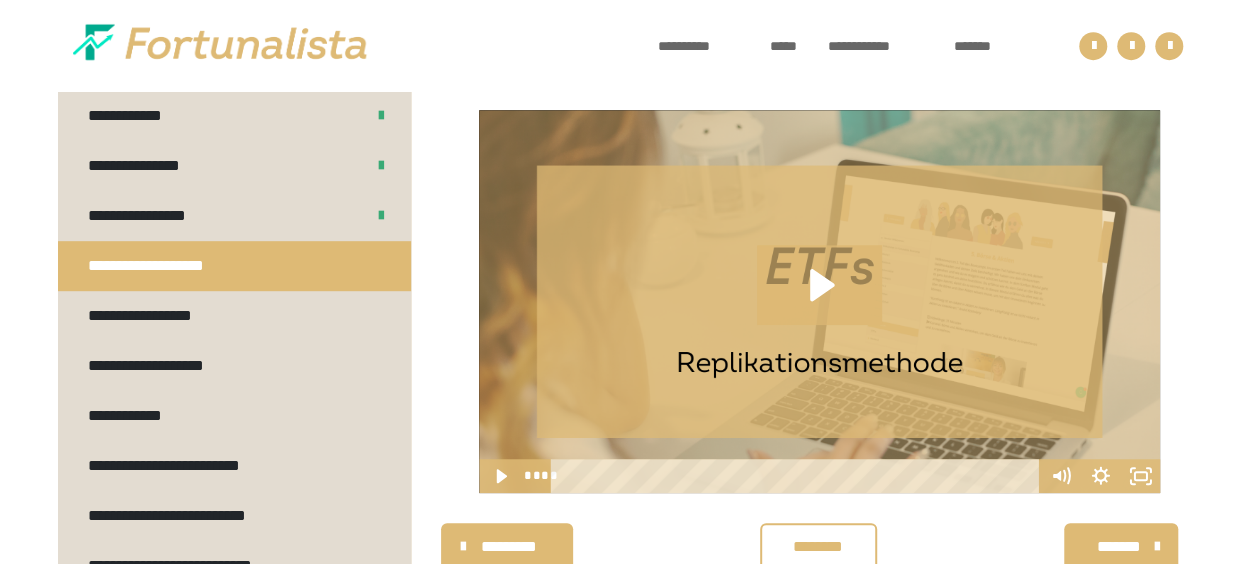 click at bounding box center [819, 301] 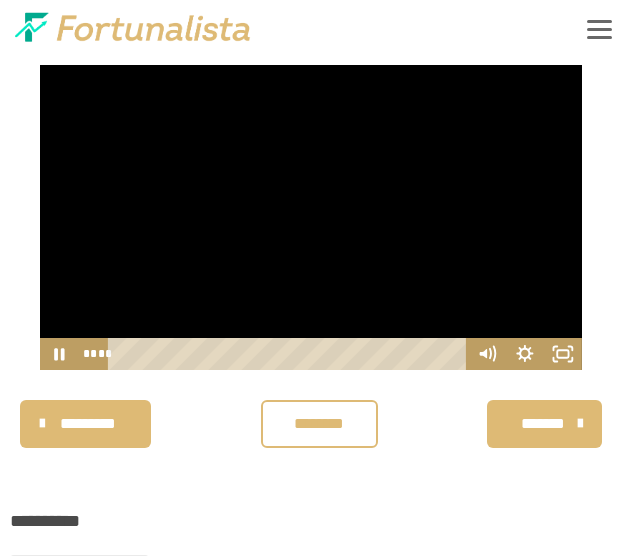 click at bounding box center (311, 217) 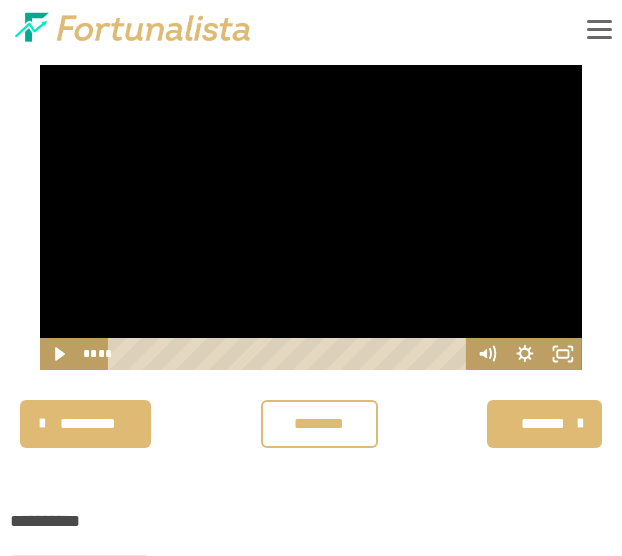 click at bounding box center [311, 217] 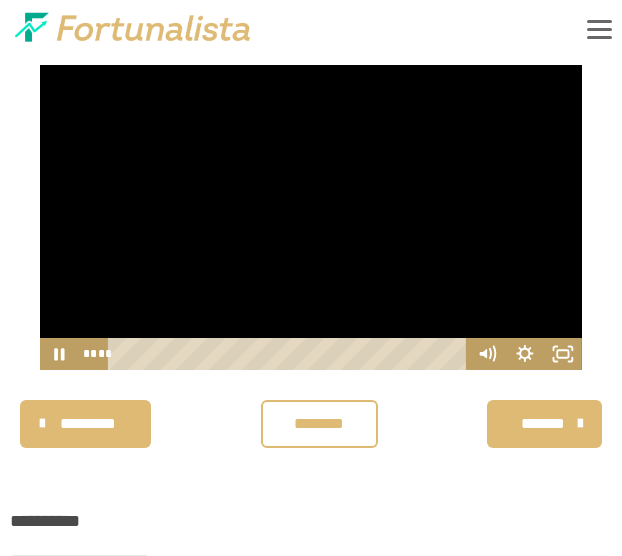 click at bounding box center [311, 217] 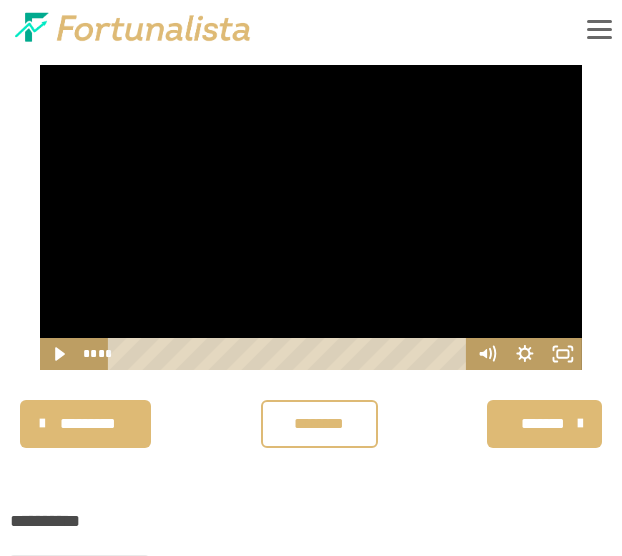 click at bounding box center [311, 217] 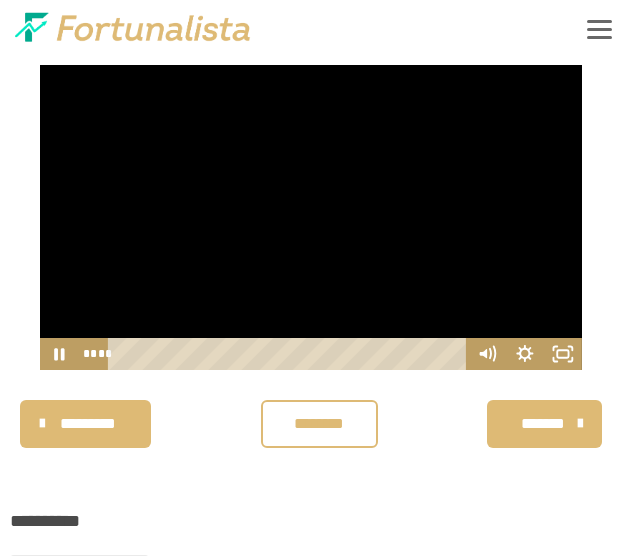 click at bounding box center (311, 217) 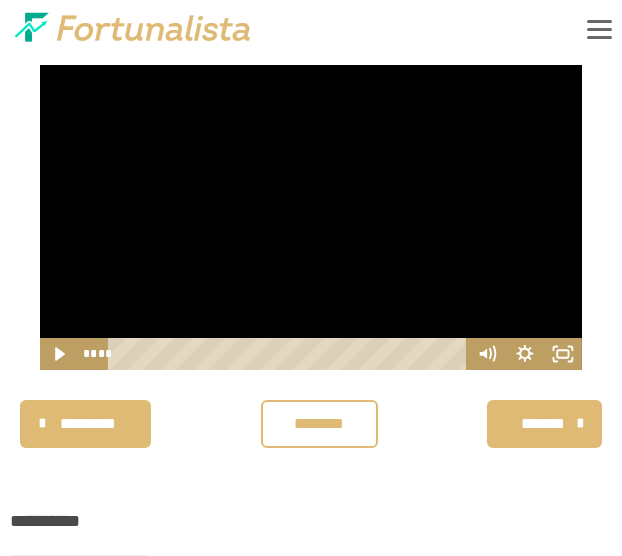 click at bounding box center [311, 217] 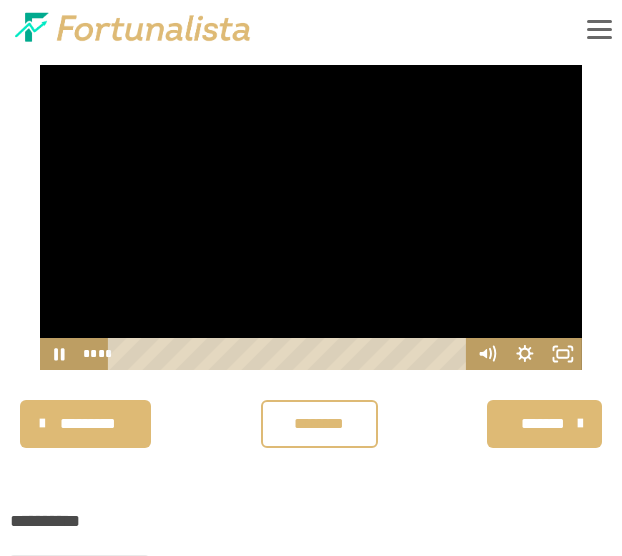 click at bounding box center (311, 217) 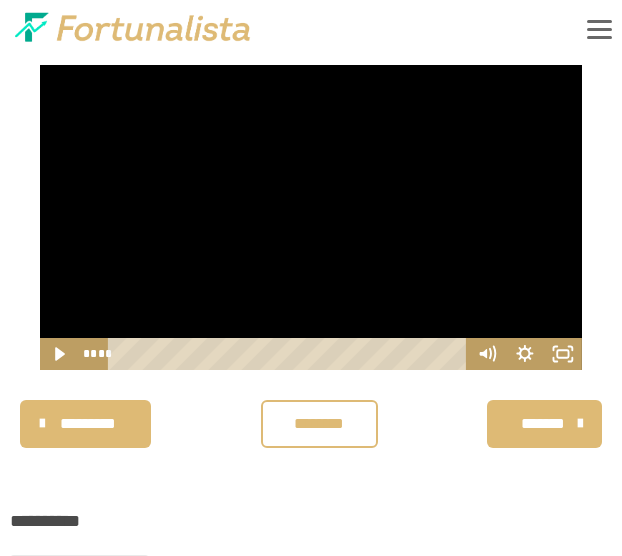 click at bounding box center [311, 217] 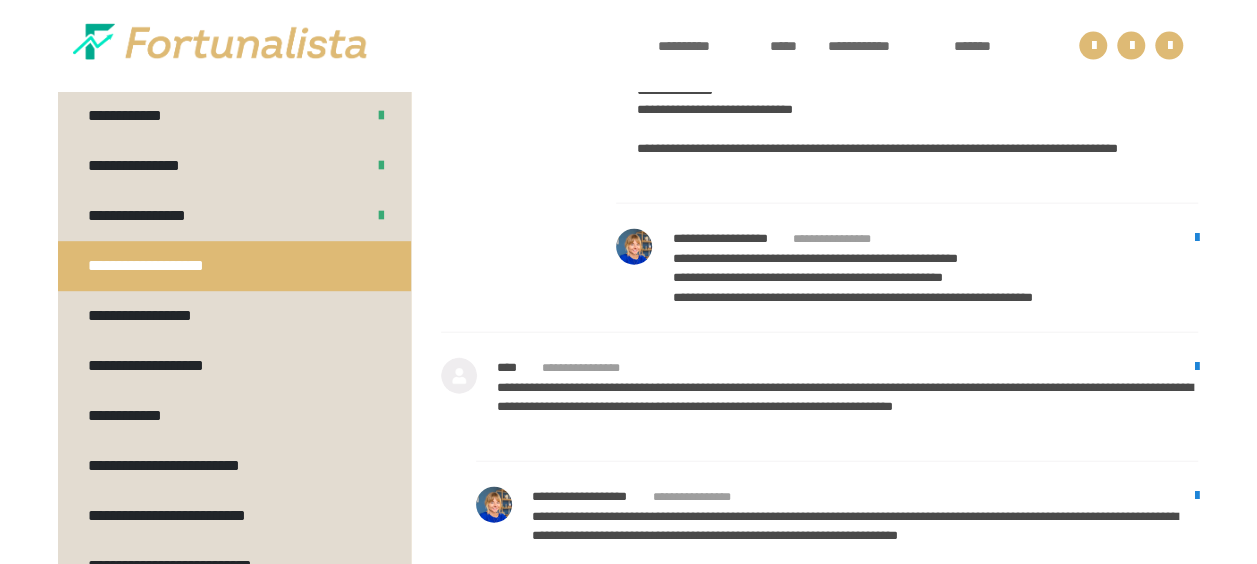scroll, scrollTop: 2361, scrollLeft: 0, axis: vertical 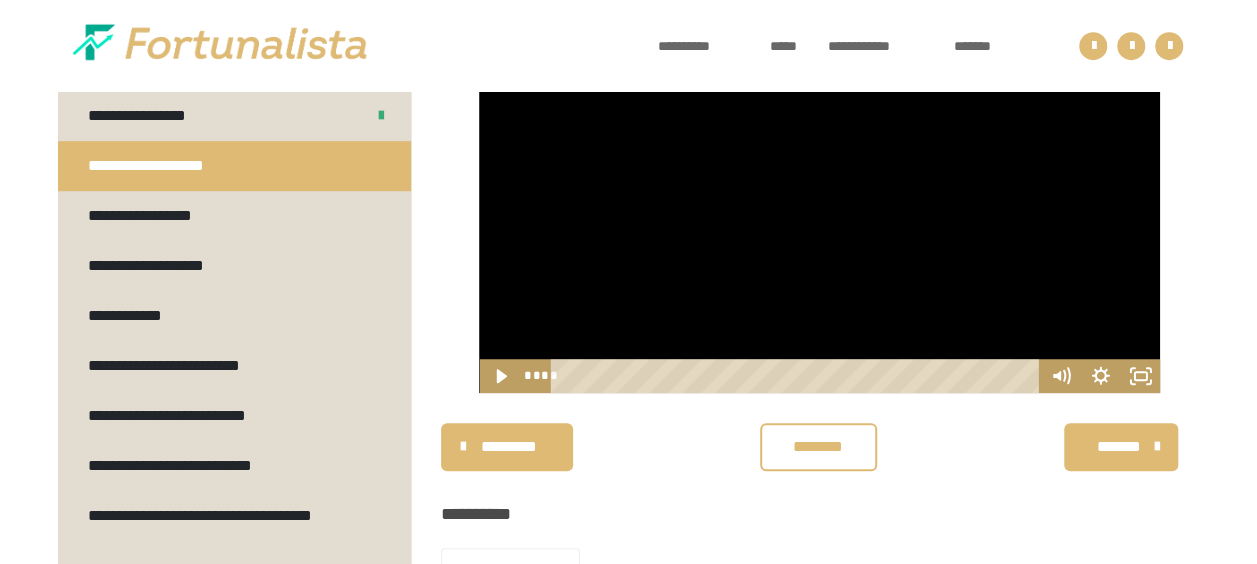 click on "********* ******** *******" at bounding box center (819, 447) 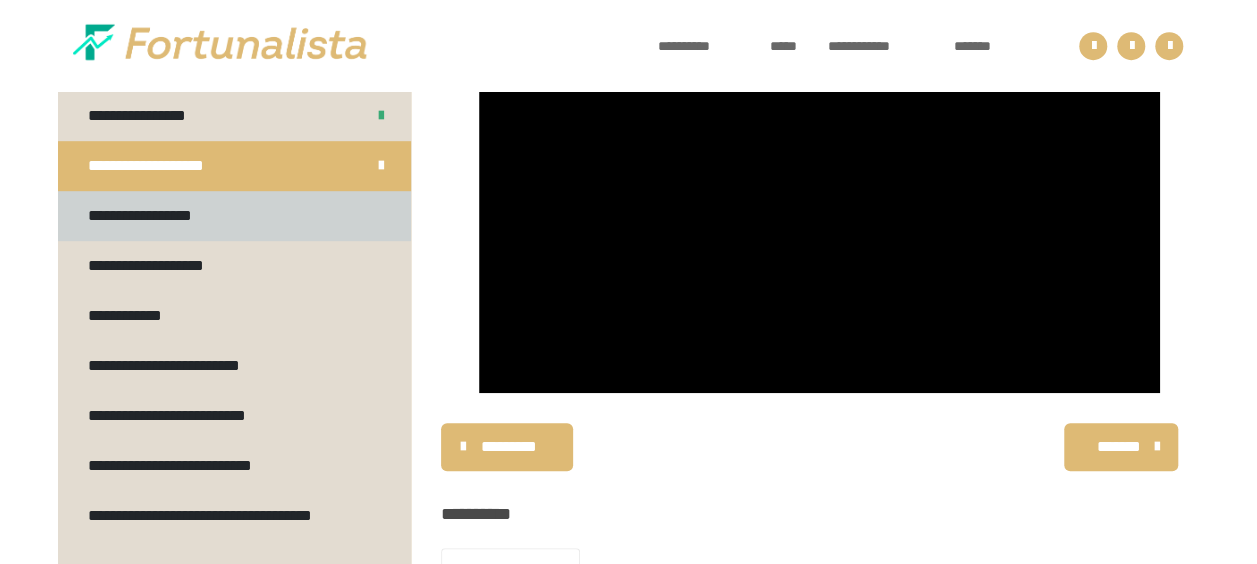 click on "**********" at bounding box center (234, 216) 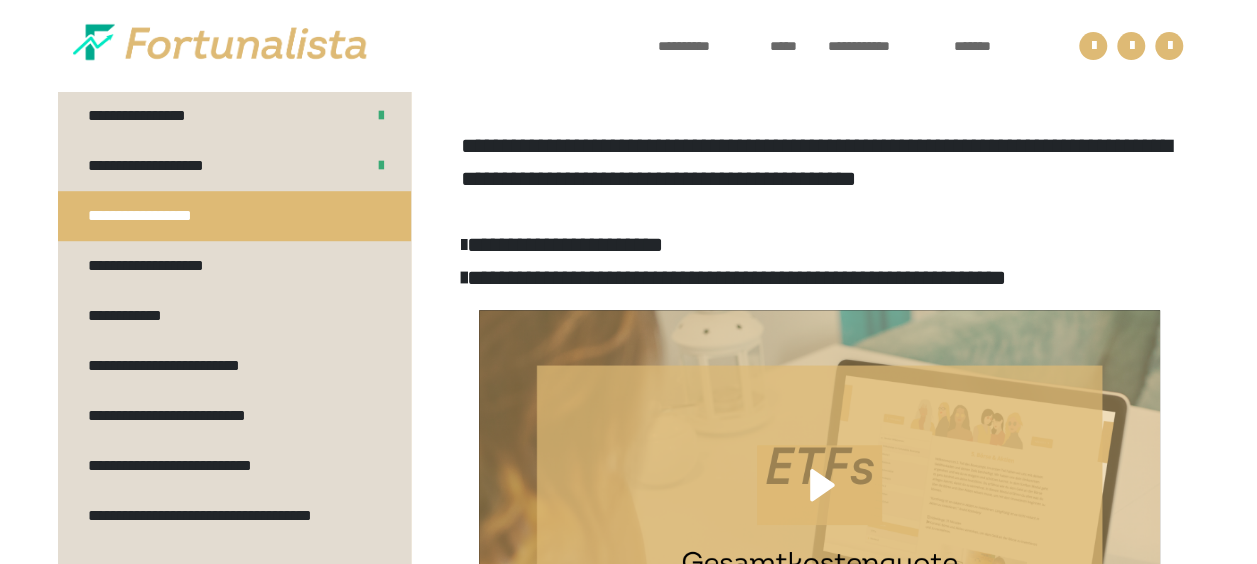scroll, scrollTop: 276, scrollLeft: 0, axis: vertical 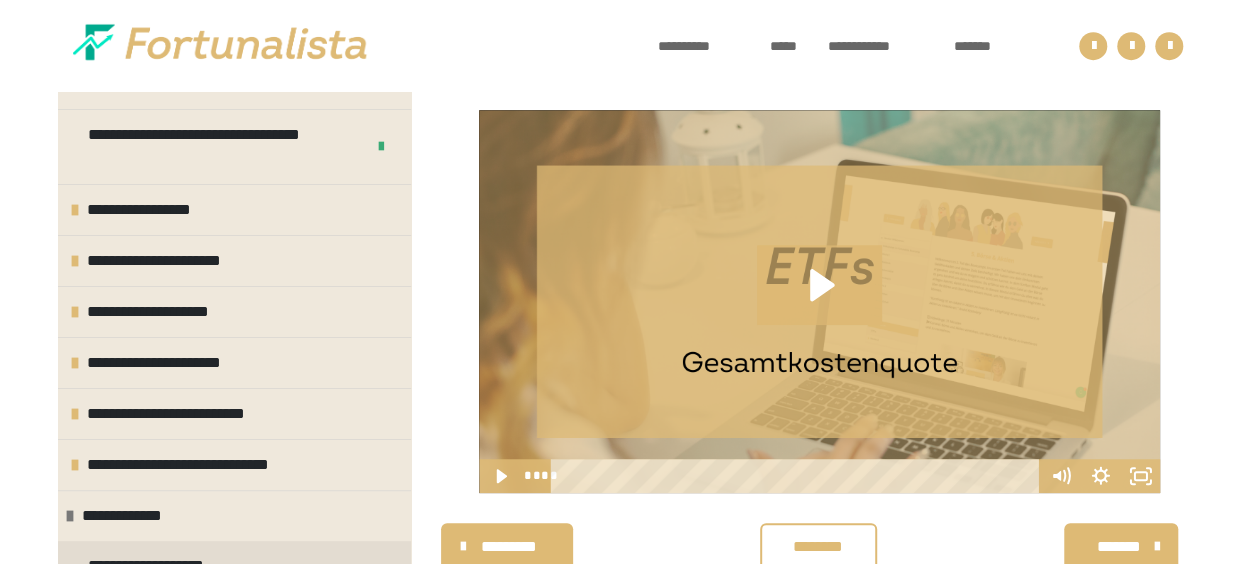 click at bounding box center (819, 301) 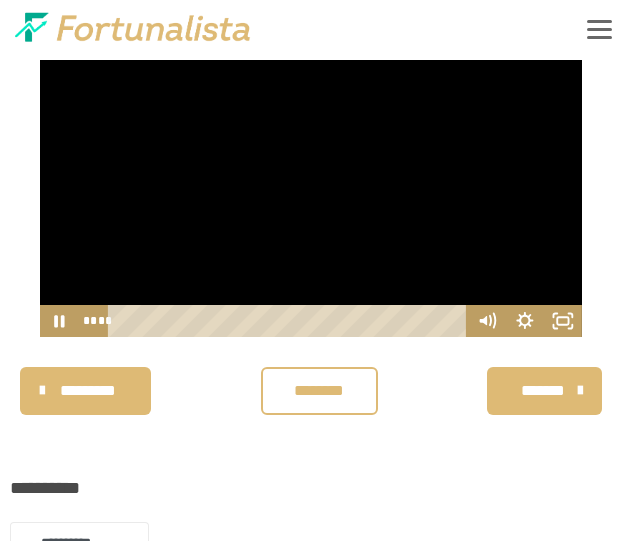 click on "********" at bounding box center (319, 391) 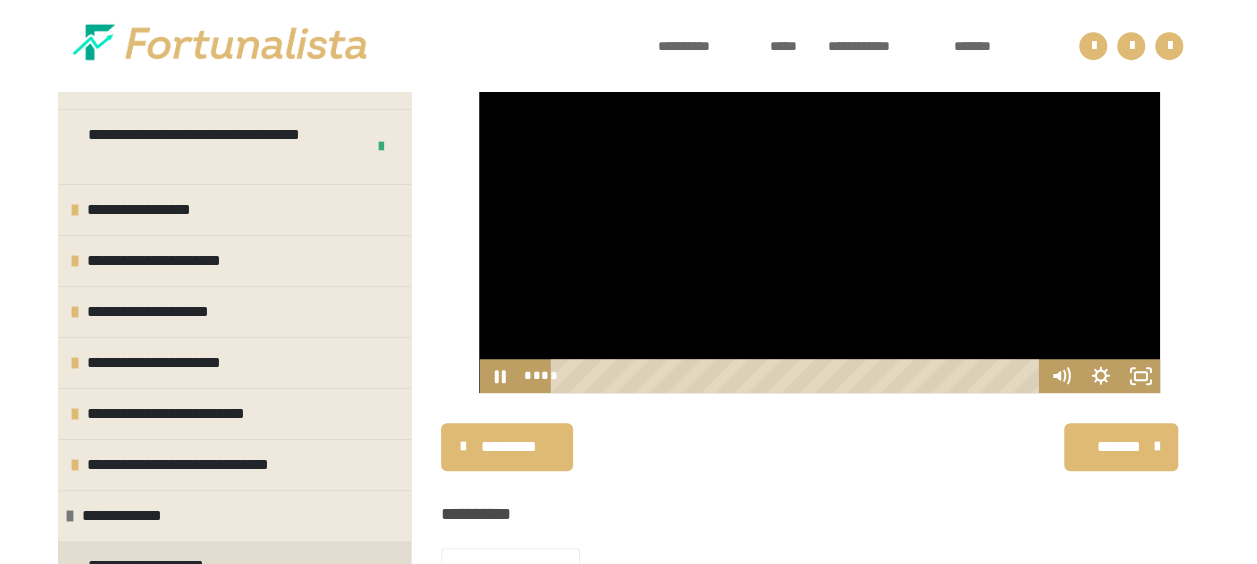 scroll, scrollTop: 761, scrollLeft: 0, axis: vertical 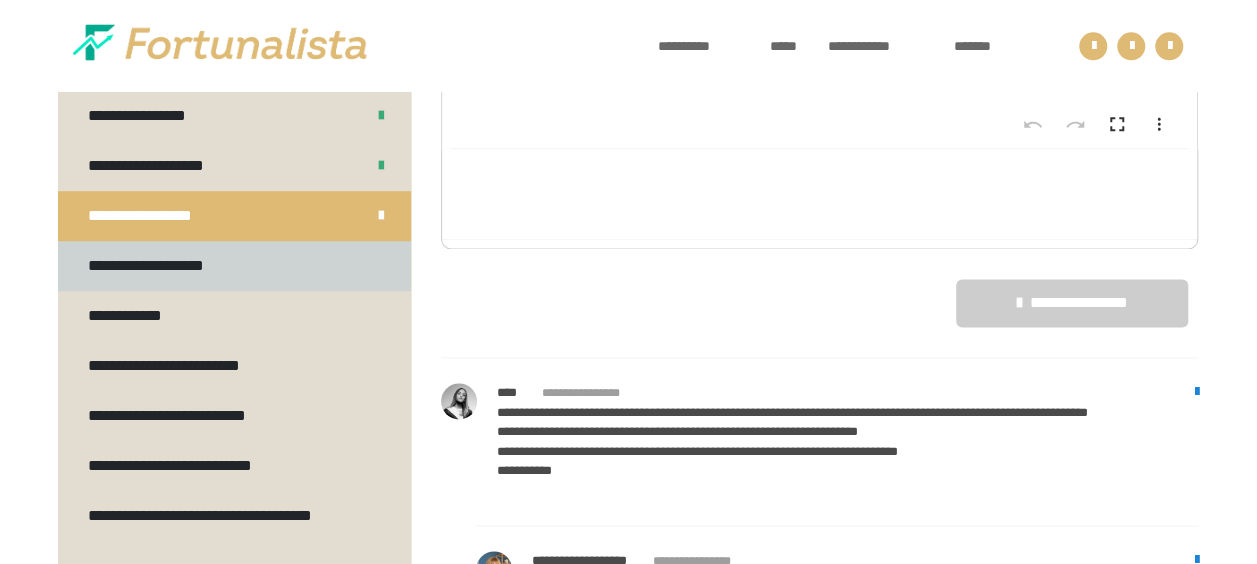 click on "**********" at bounding box center [160, 266] 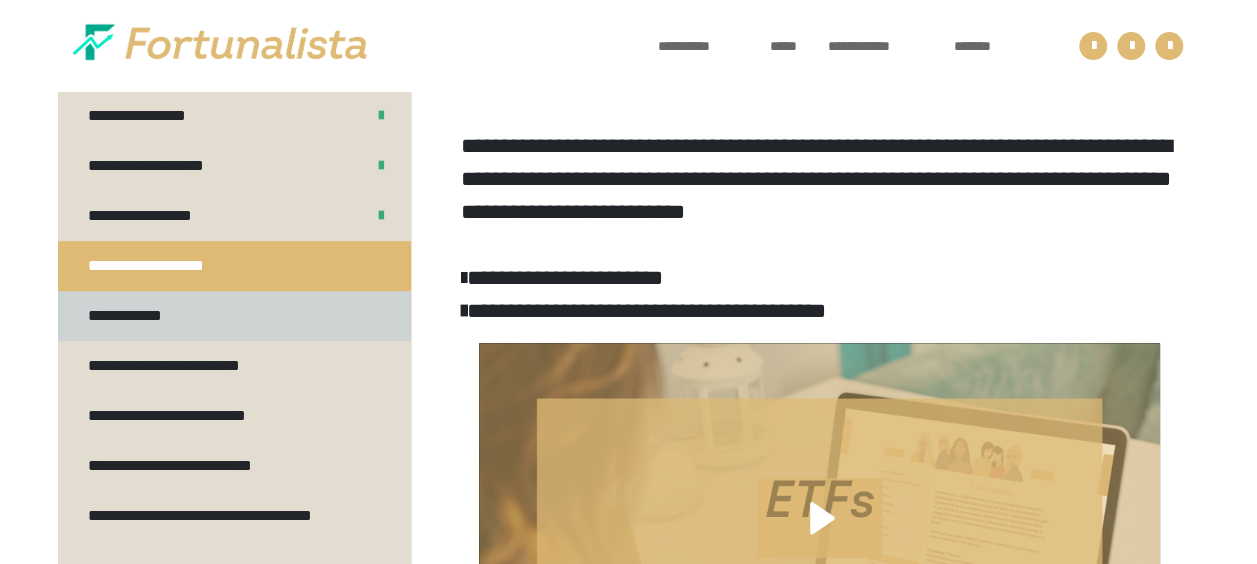 click on "**********" at bounding box center [234, 316] 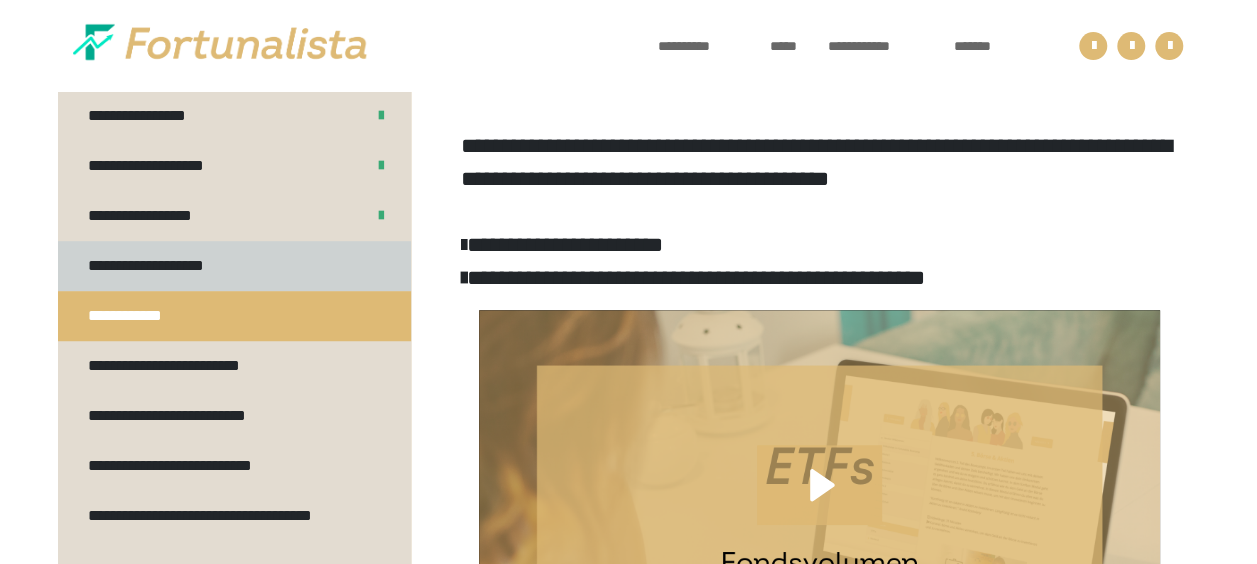 click on "**********" at bounding box center (160, 266) 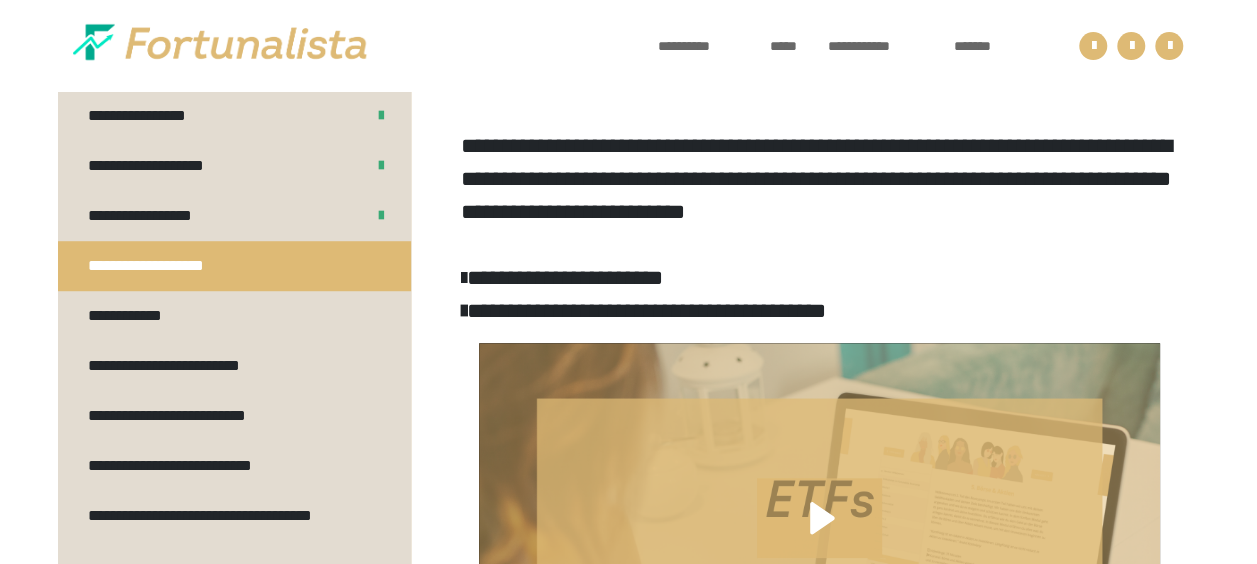scroll, scrollTop: 290, scrollLeft: 0, axis: vertical 